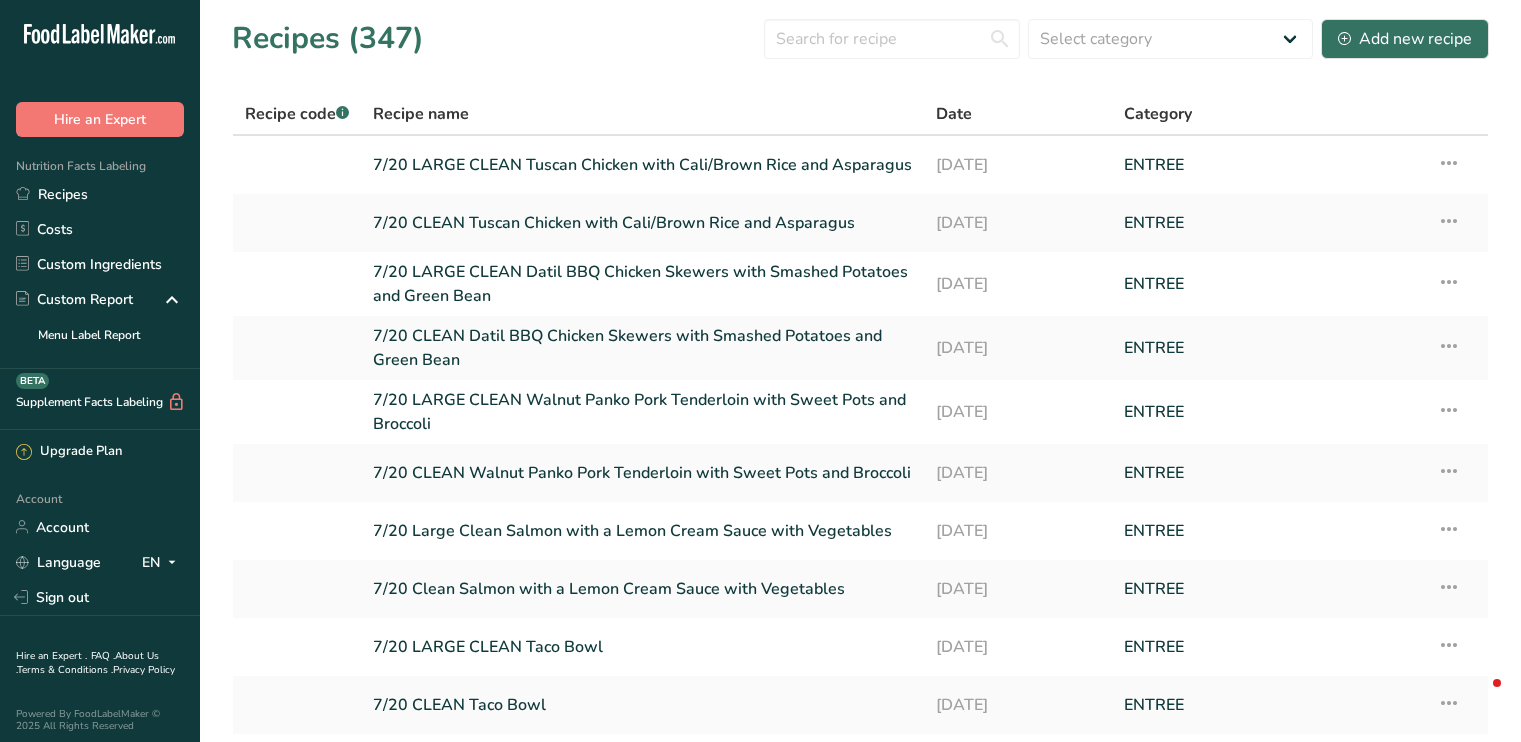 scroll, scrollTop: 0, scrollLeft: 0, axis: both 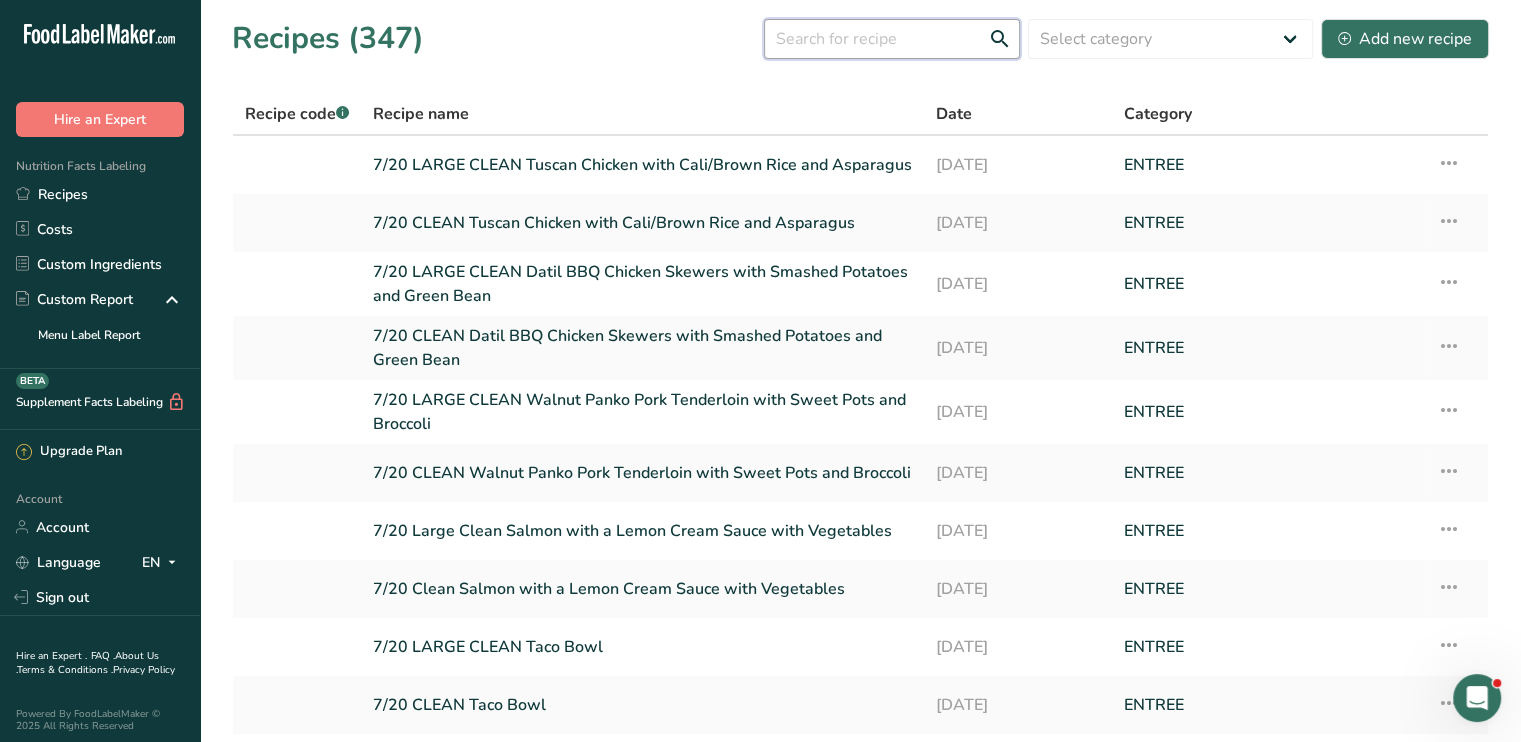 click at bounding box center (892, 39) 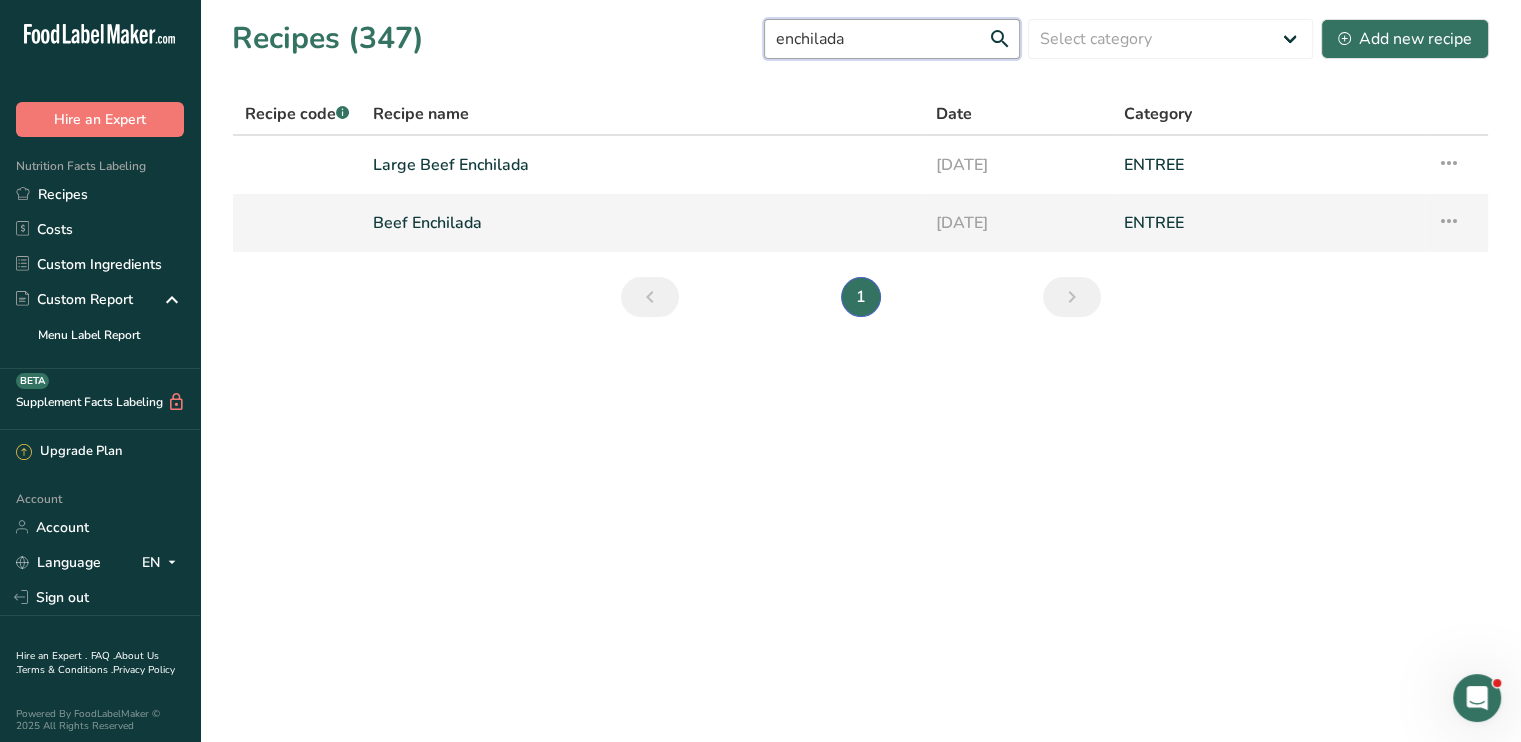 type on "enchilada" 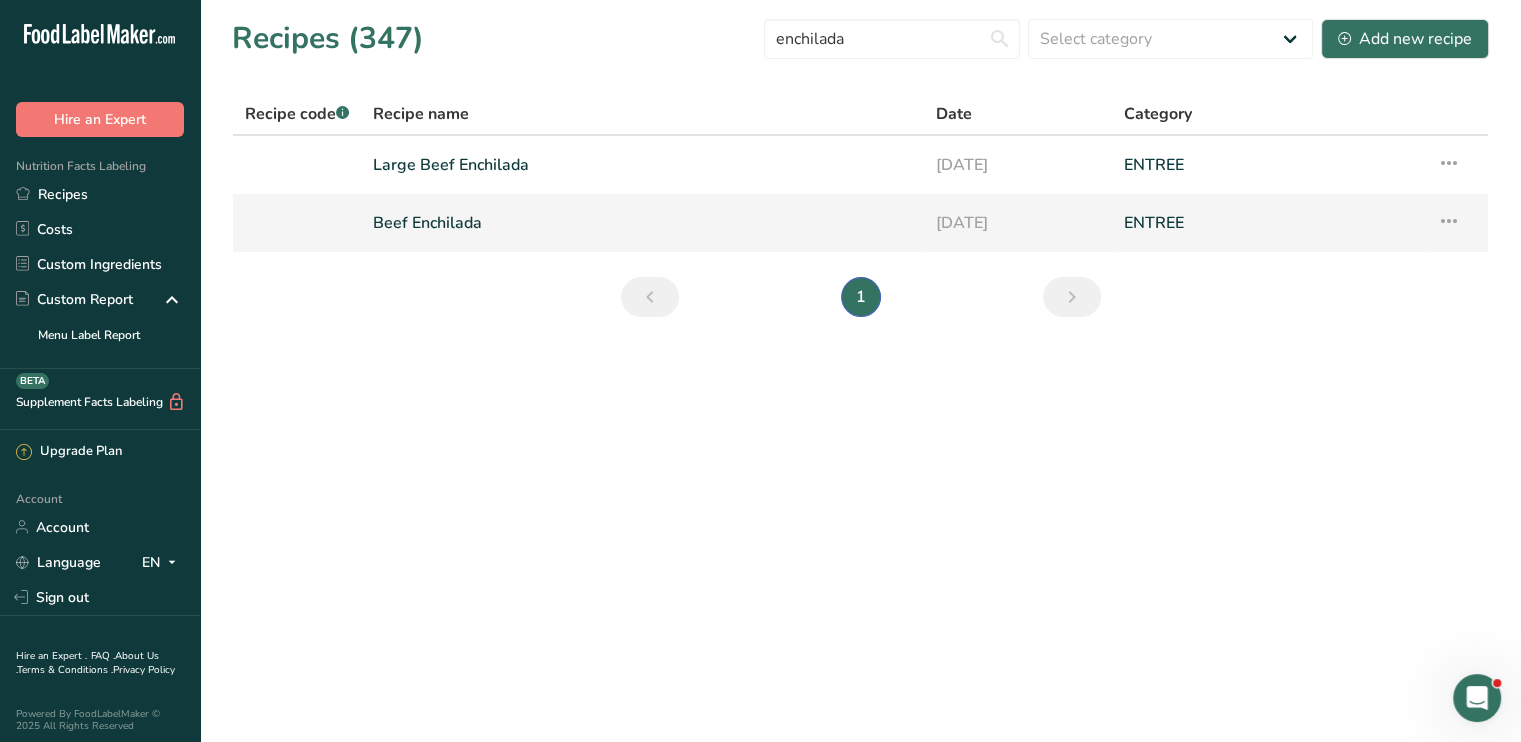 click at bounding box center (1449, 221) 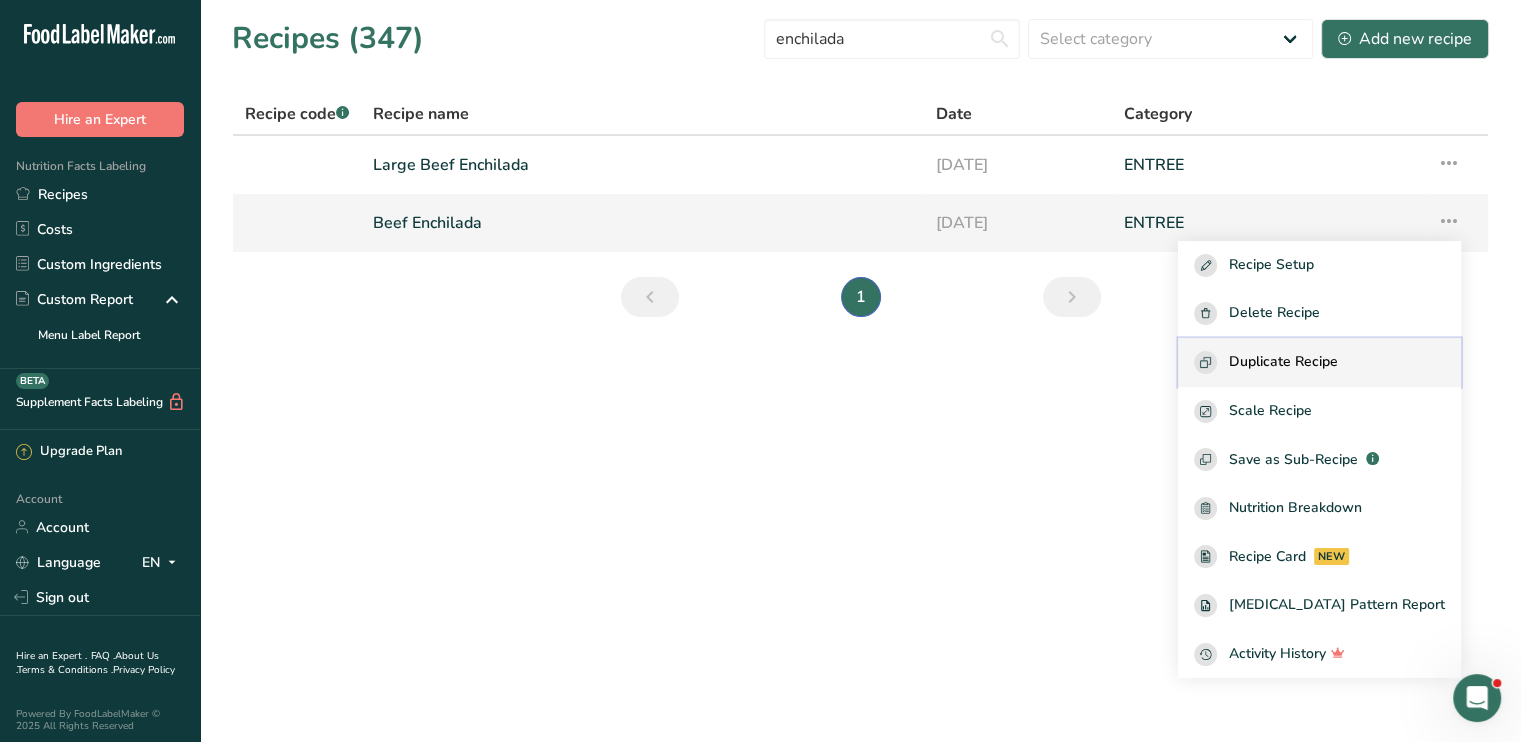 click on "Duplicate Recipe" at bounding box center [1319, 362] 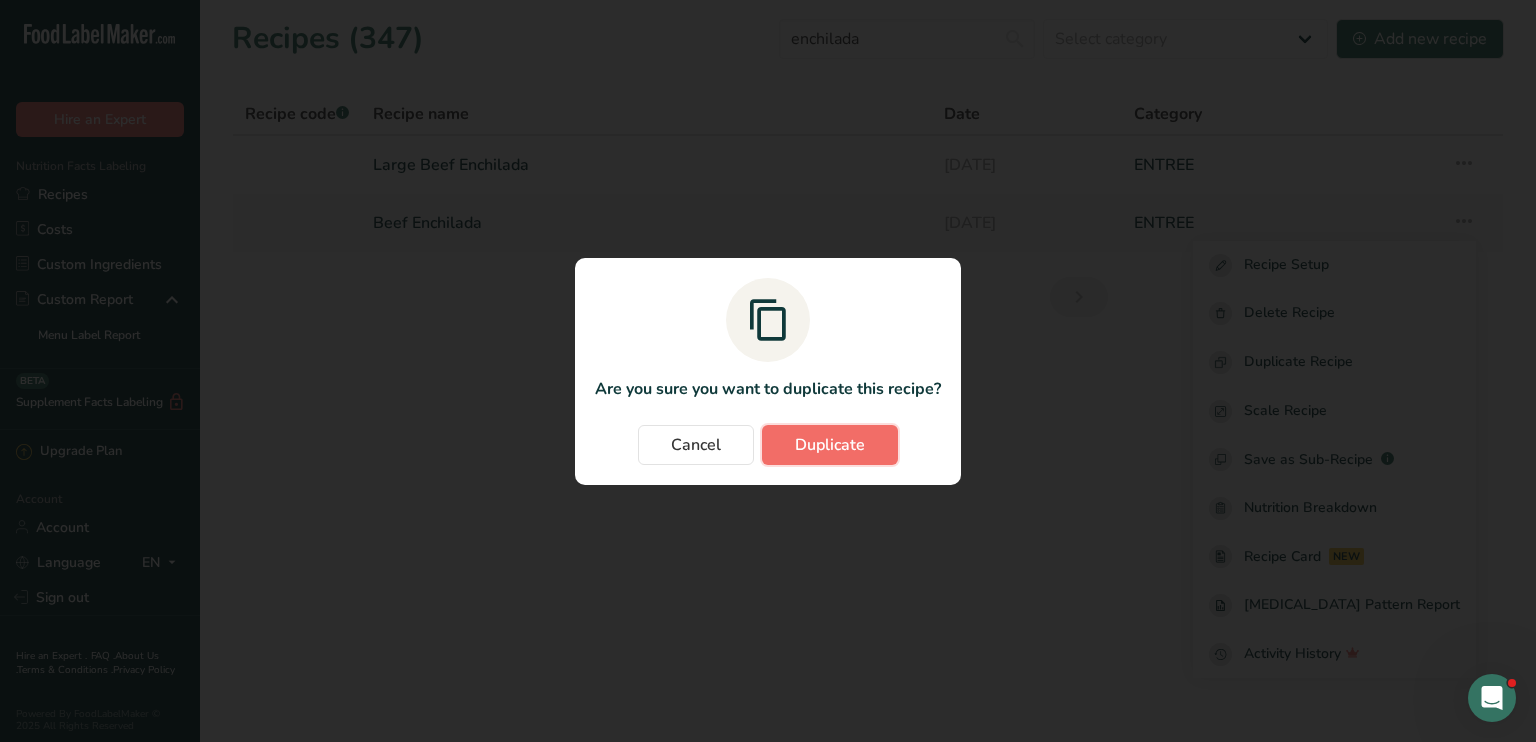click on "Duplicate" at bounding box center (830, 445) 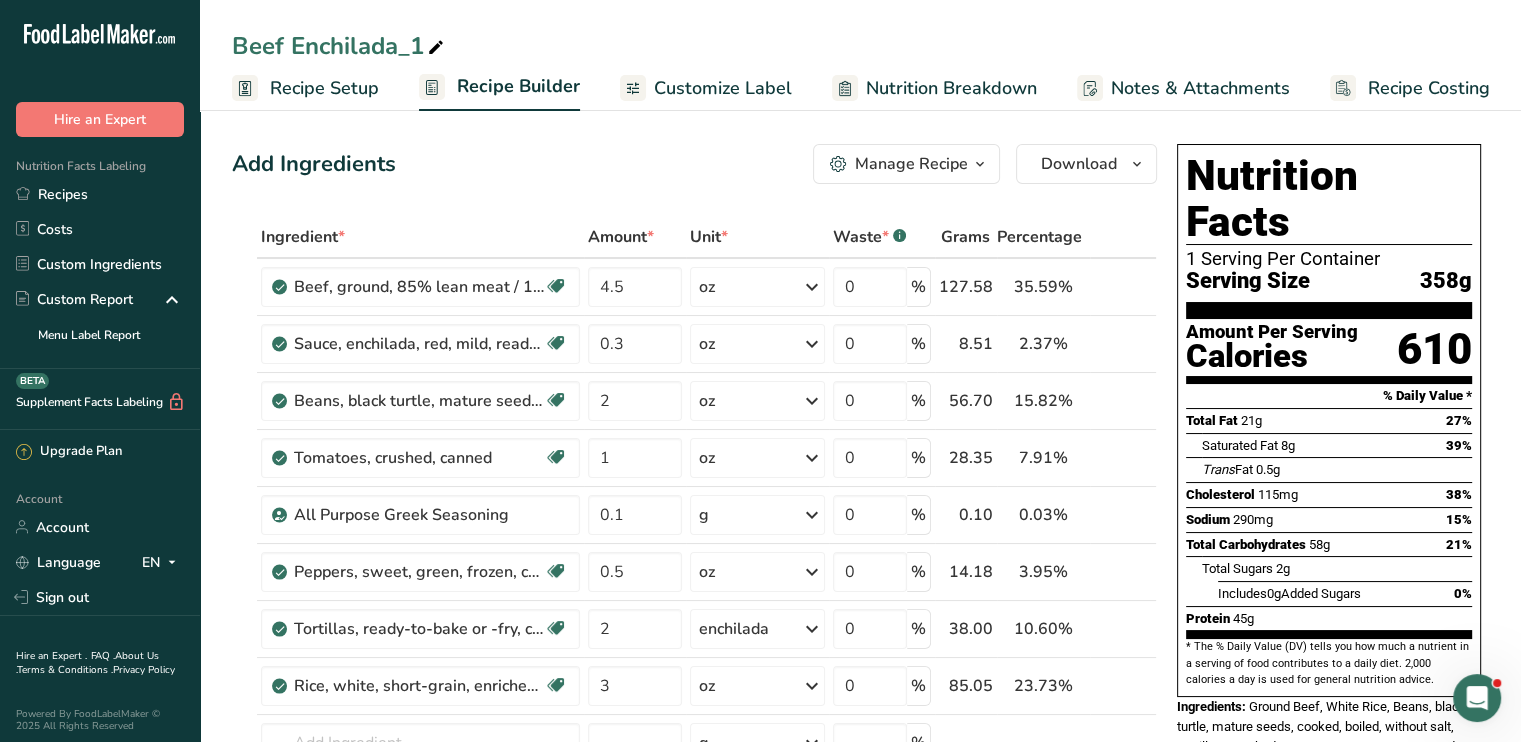 click at bounding box center [436, 48] 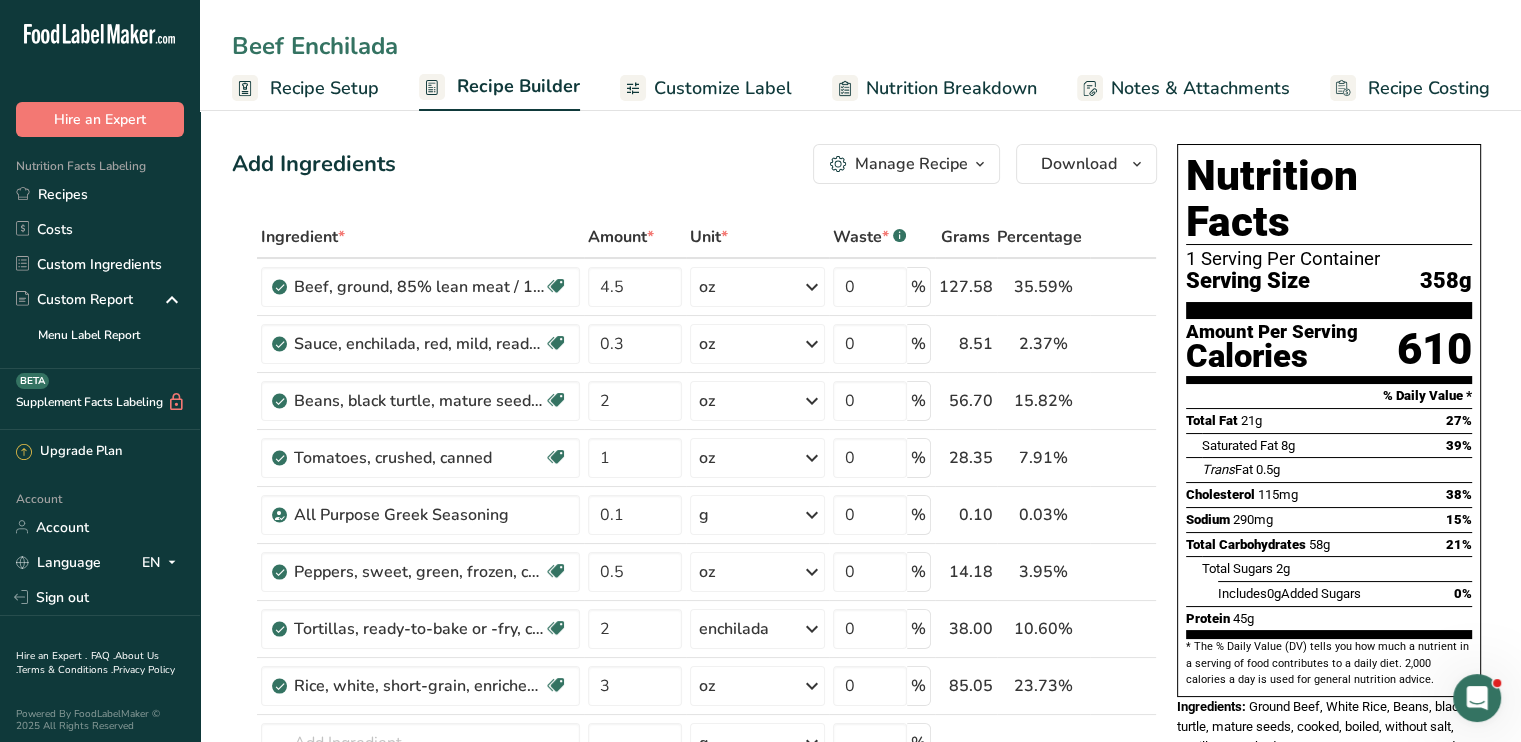 click on "Beef Enchilada" at bounding box center [860, 46] 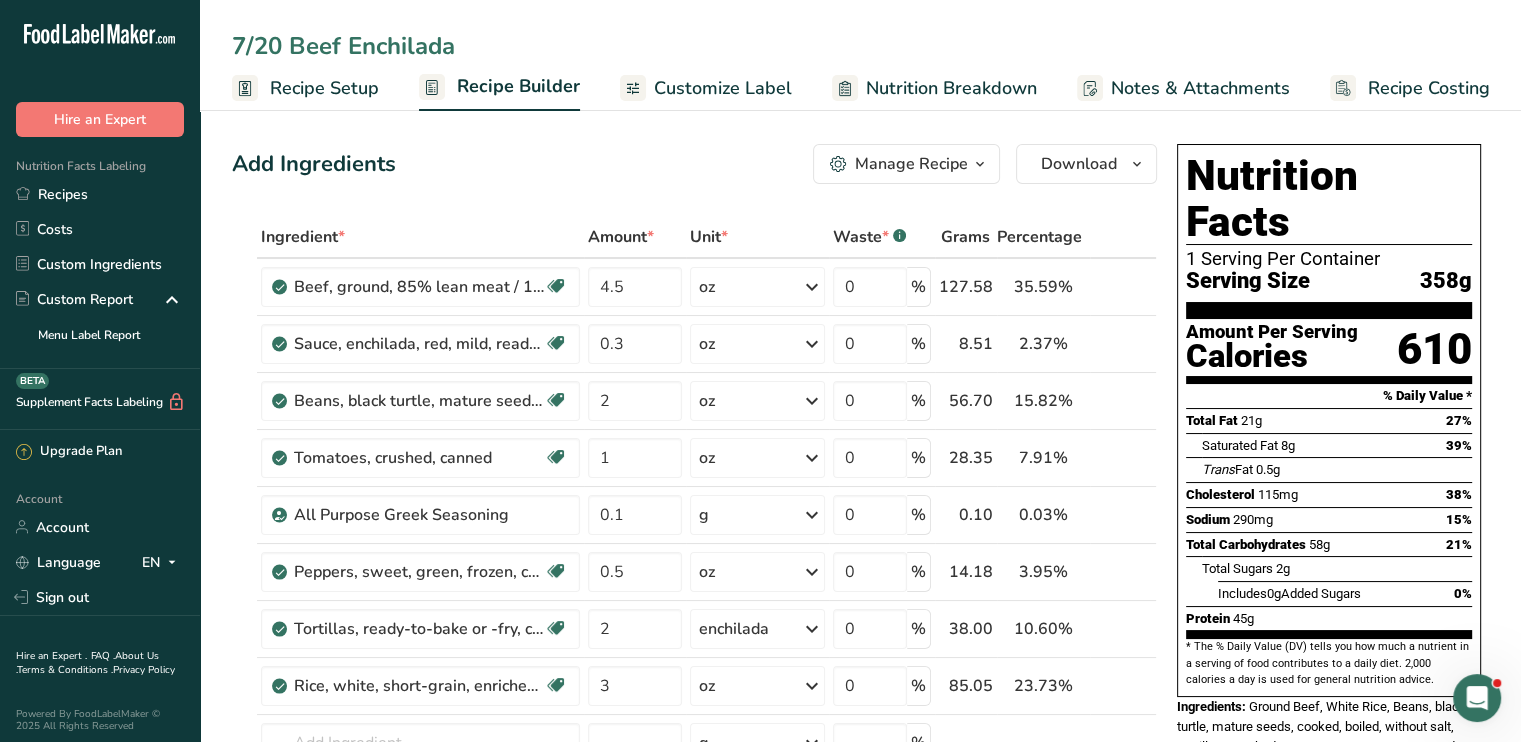 type on "7/20 Beef Enchilada" 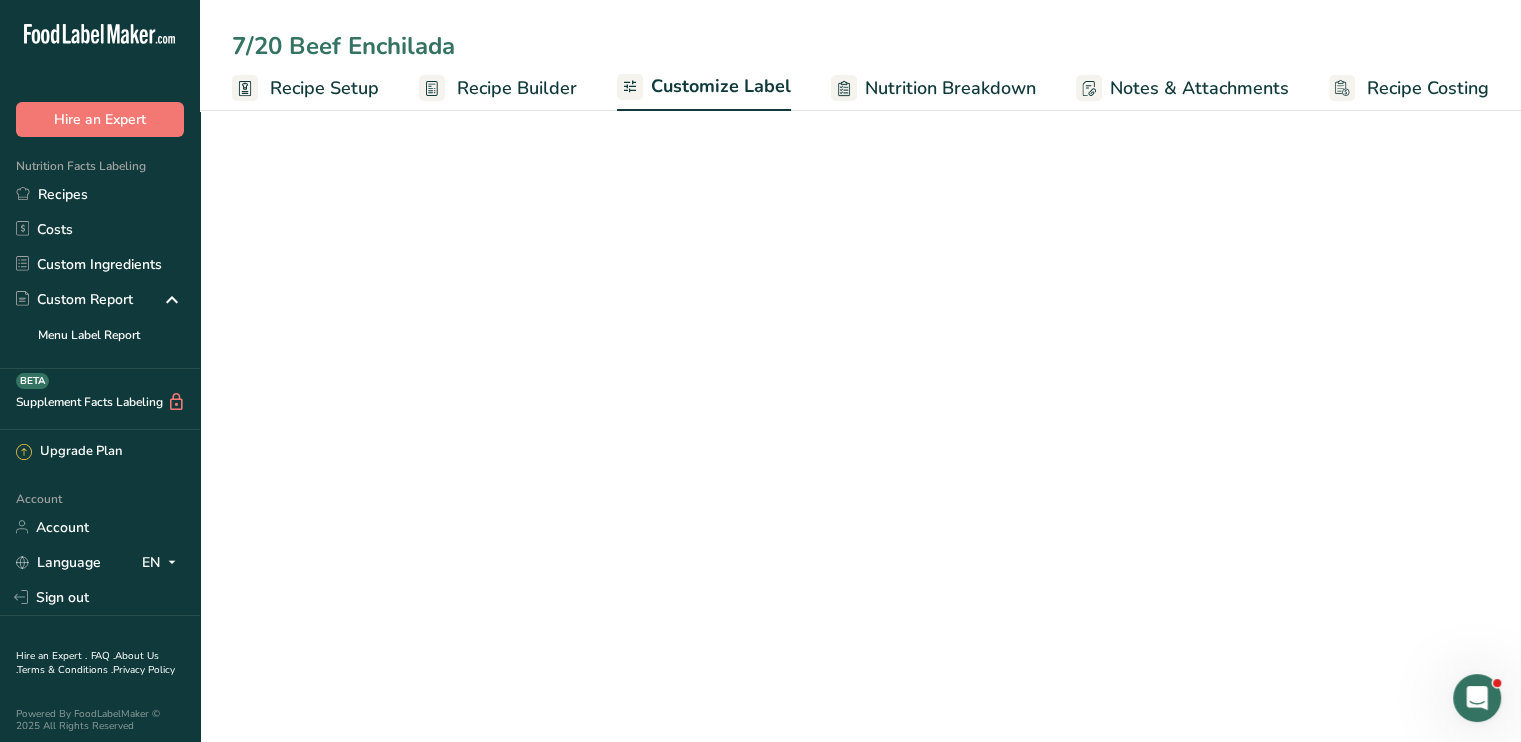 scroll, scrollTop: 0, scrollLeft: 0, axis: both 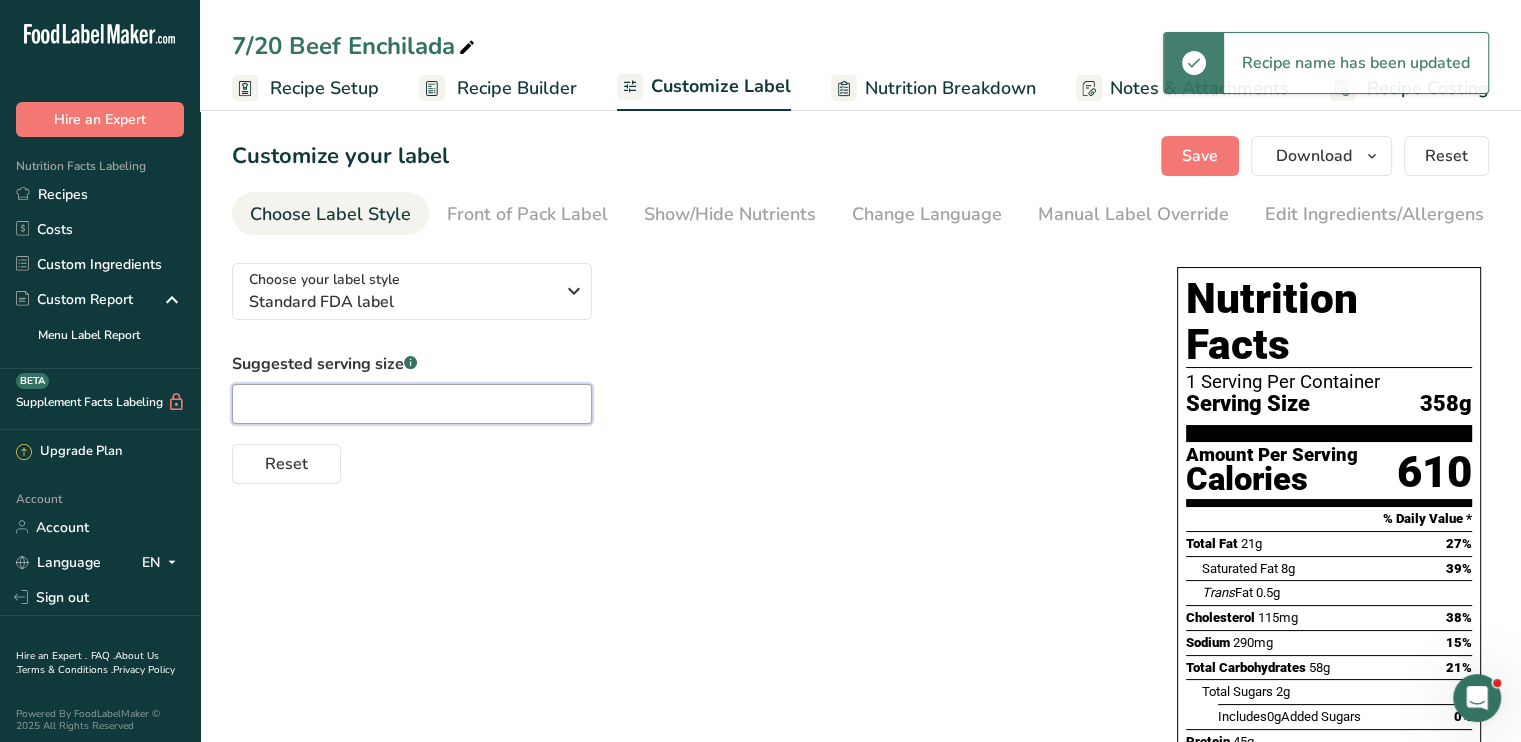 click at bounding box center [412, 404] 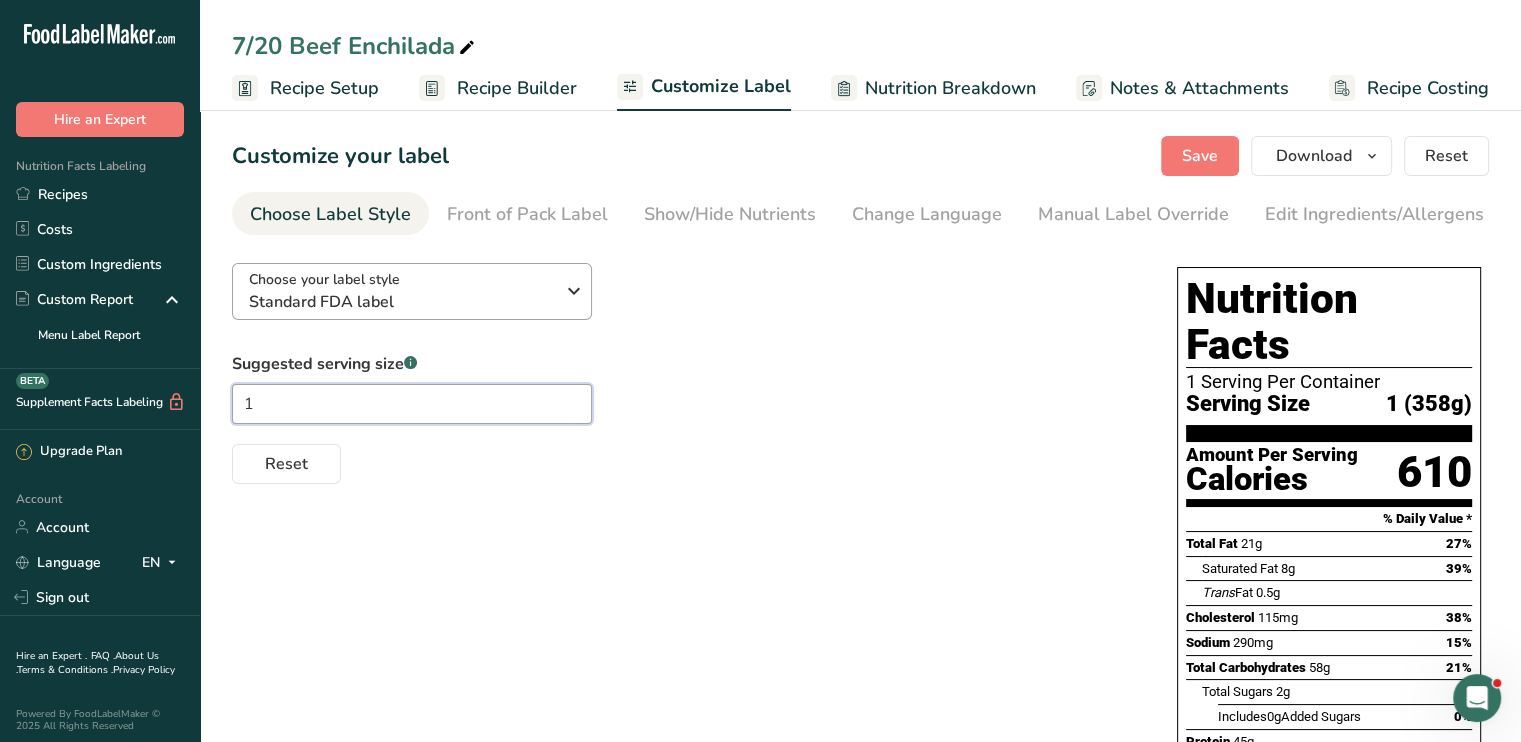 type on "1" 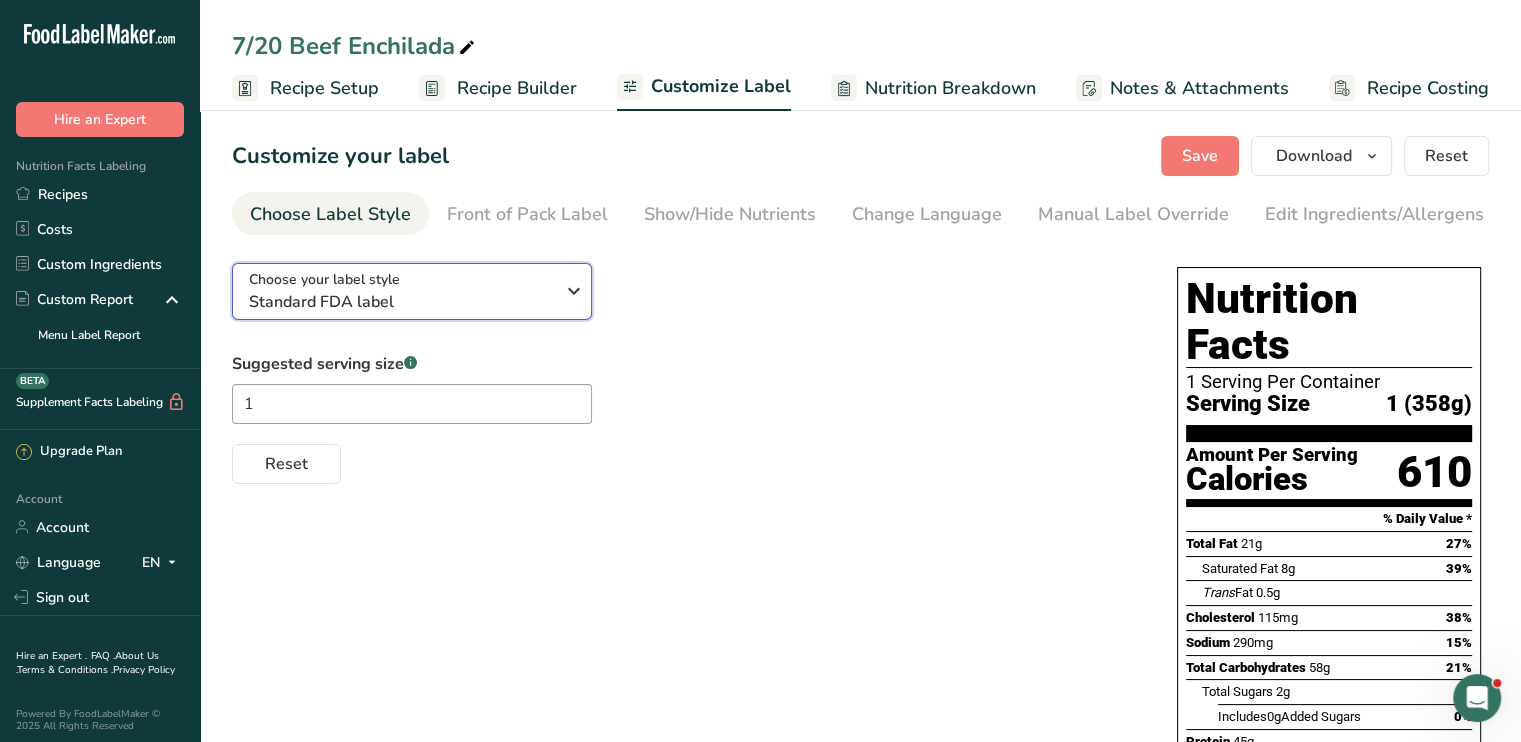 click at bounding box center (574, 291) 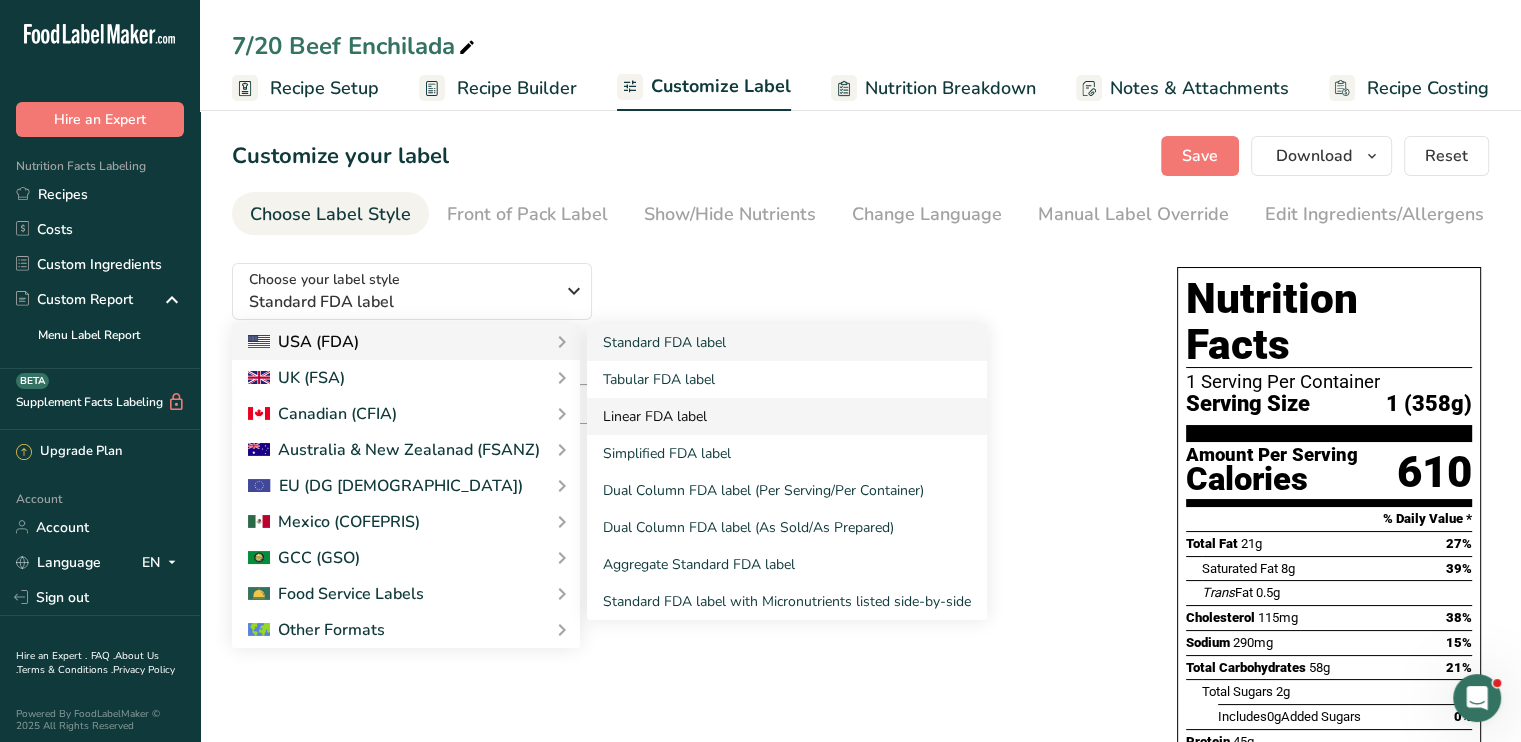 click on "Linear FDA label" at bounding box center [787, 416] 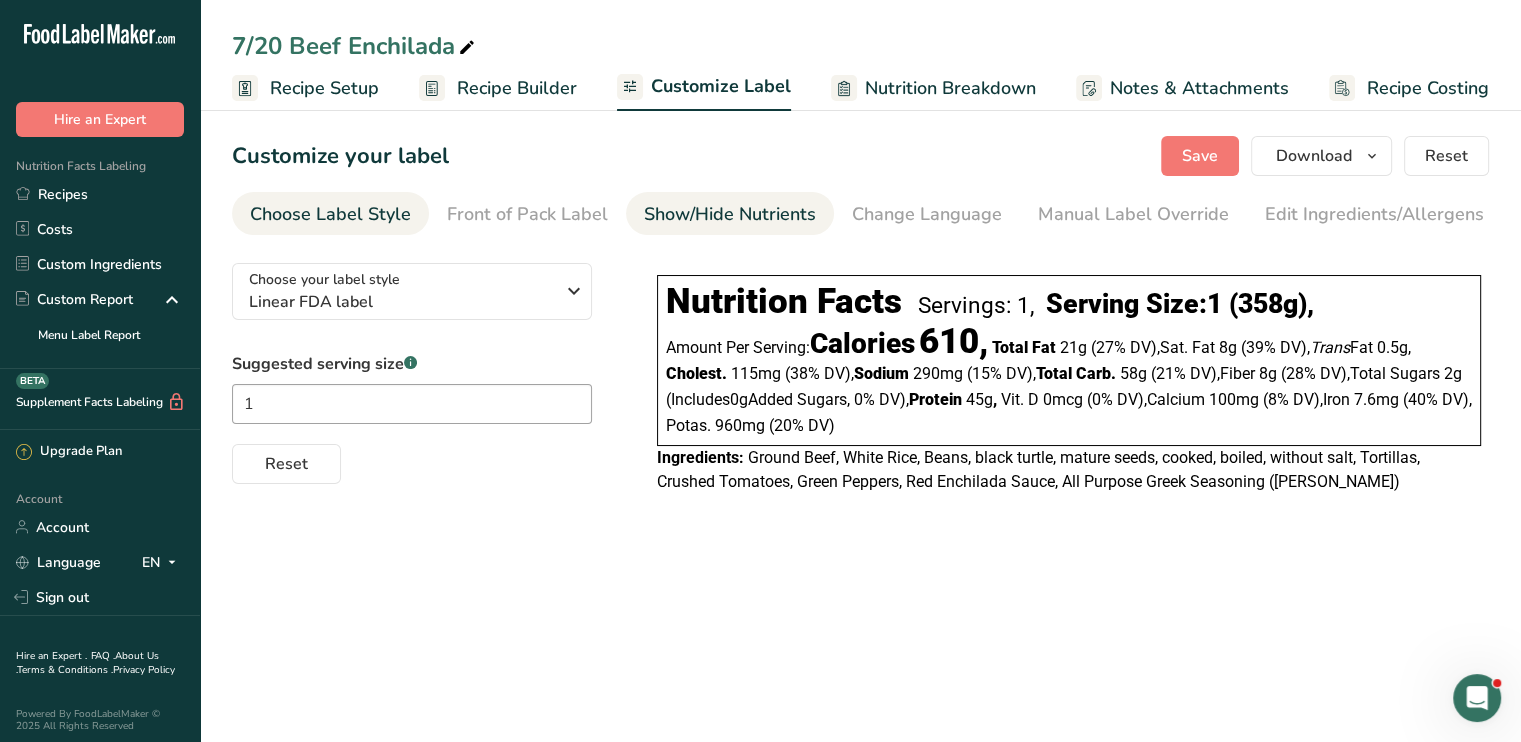 click on "Show/Hide Nutrients" at bounding box center [730, 214] 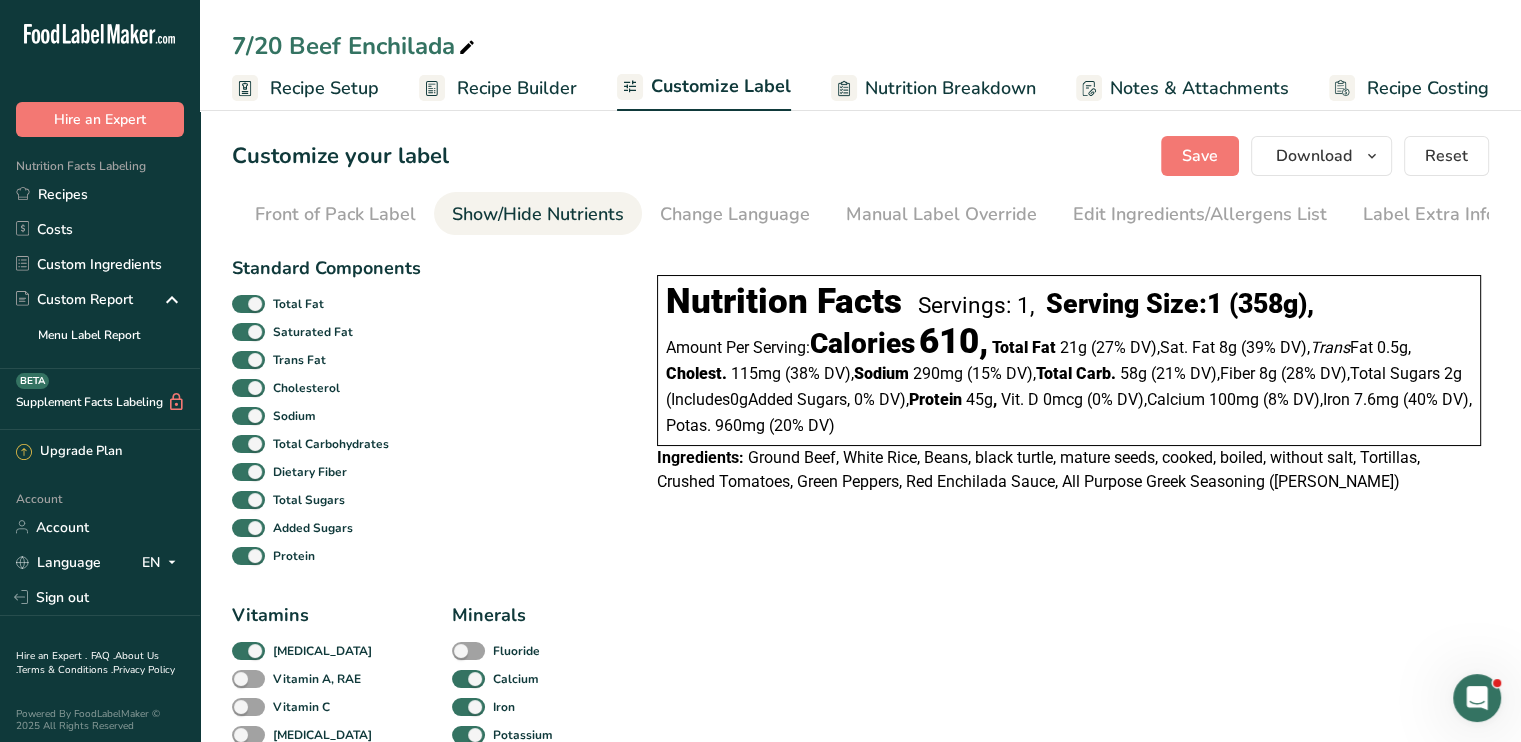 scroll, scrollTop: 0, scrollLeft: 196, axis: horizontal 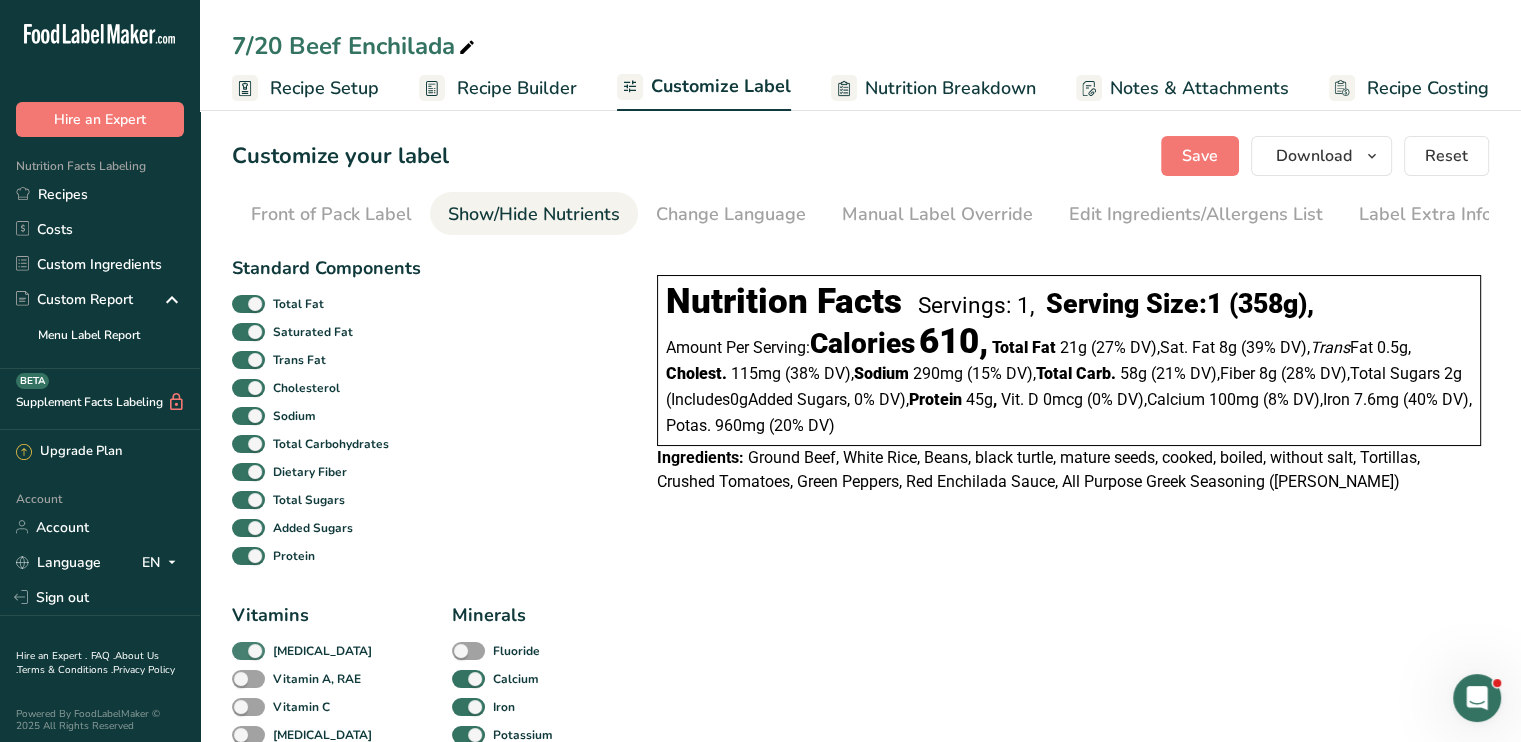 click at bounding box center [248, 651] 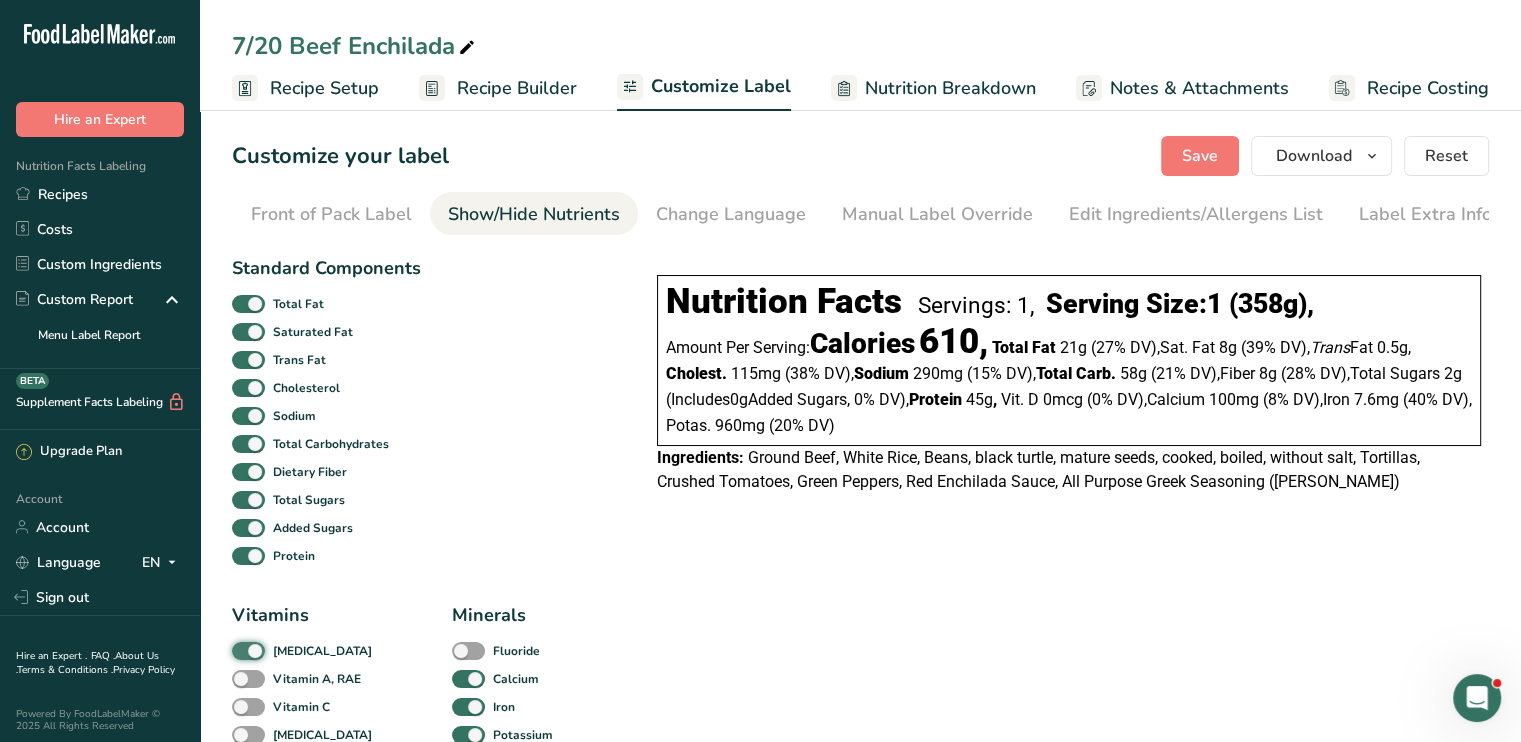 click on "[MEDICAL_DATA]" at bounding box center [238, 650] 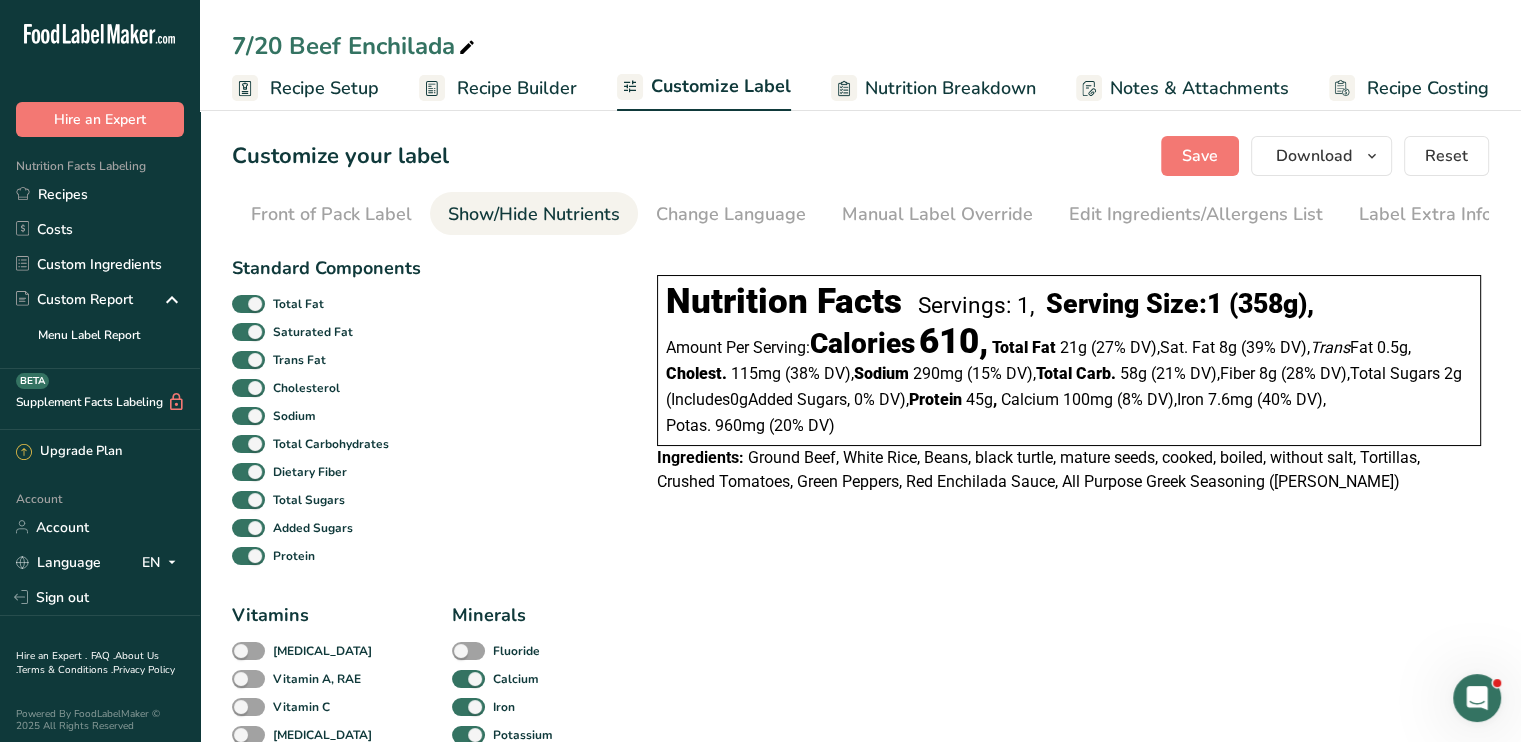 click on "Standard Components
Total Fat   Saturated Fat   Trans Fat   [MEDICAL_DATA]   Sodium   Total Carbohydrates   Dietary Fiber   Total Sugars   Added Sugars   Protein" at bounding box center [326, 412] 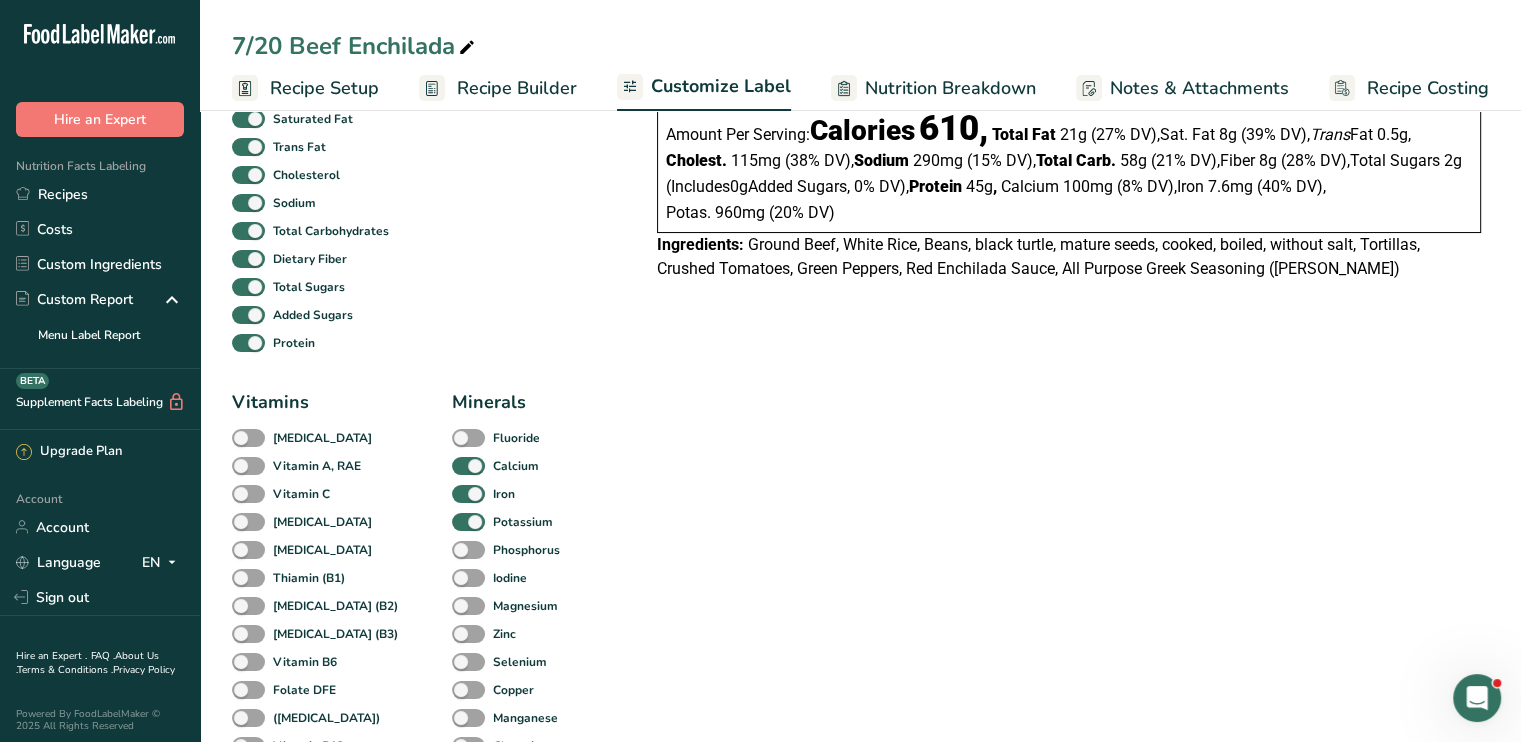 scroll, scrollTop: 440, scrollLeft: 0, axis: vertical 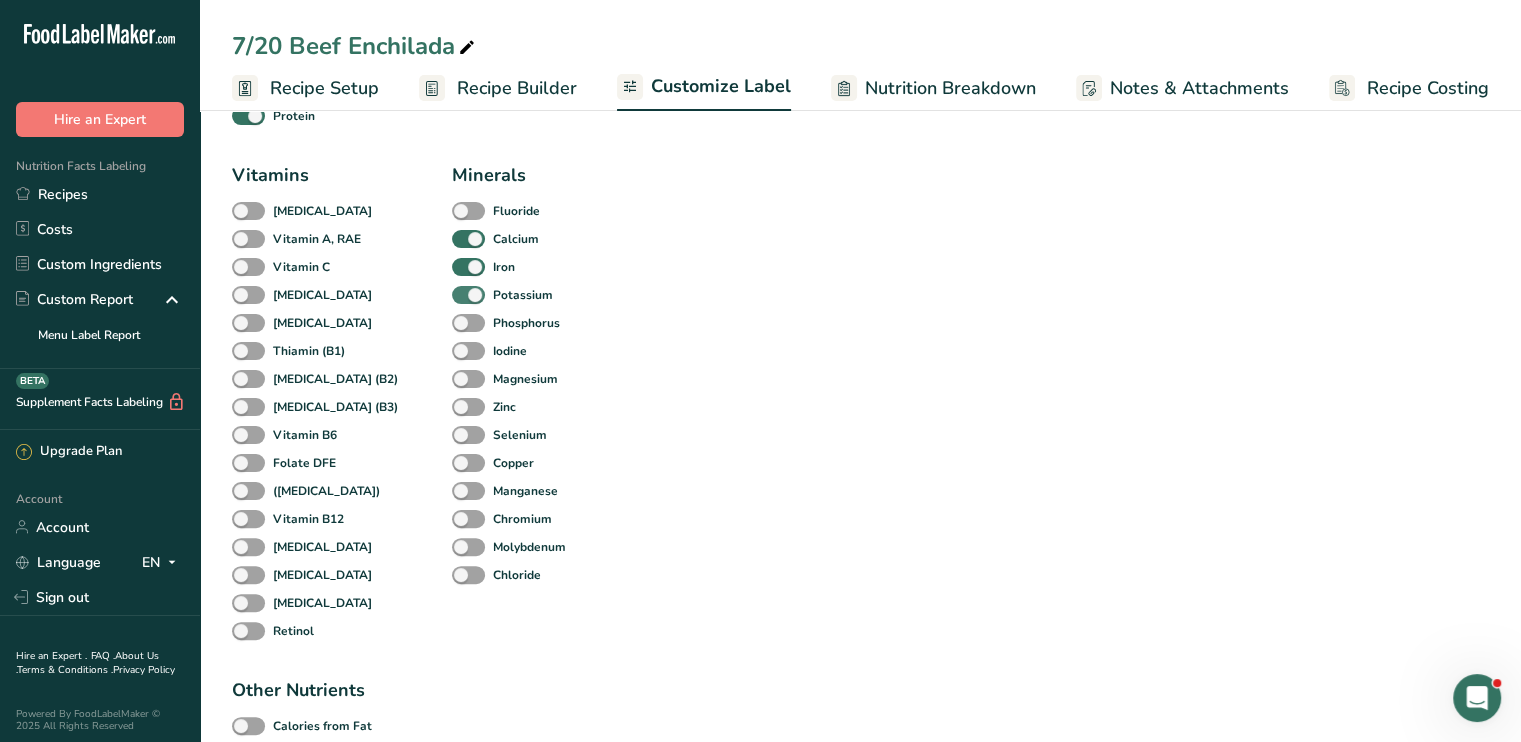 click at bounding box center [468, 295] 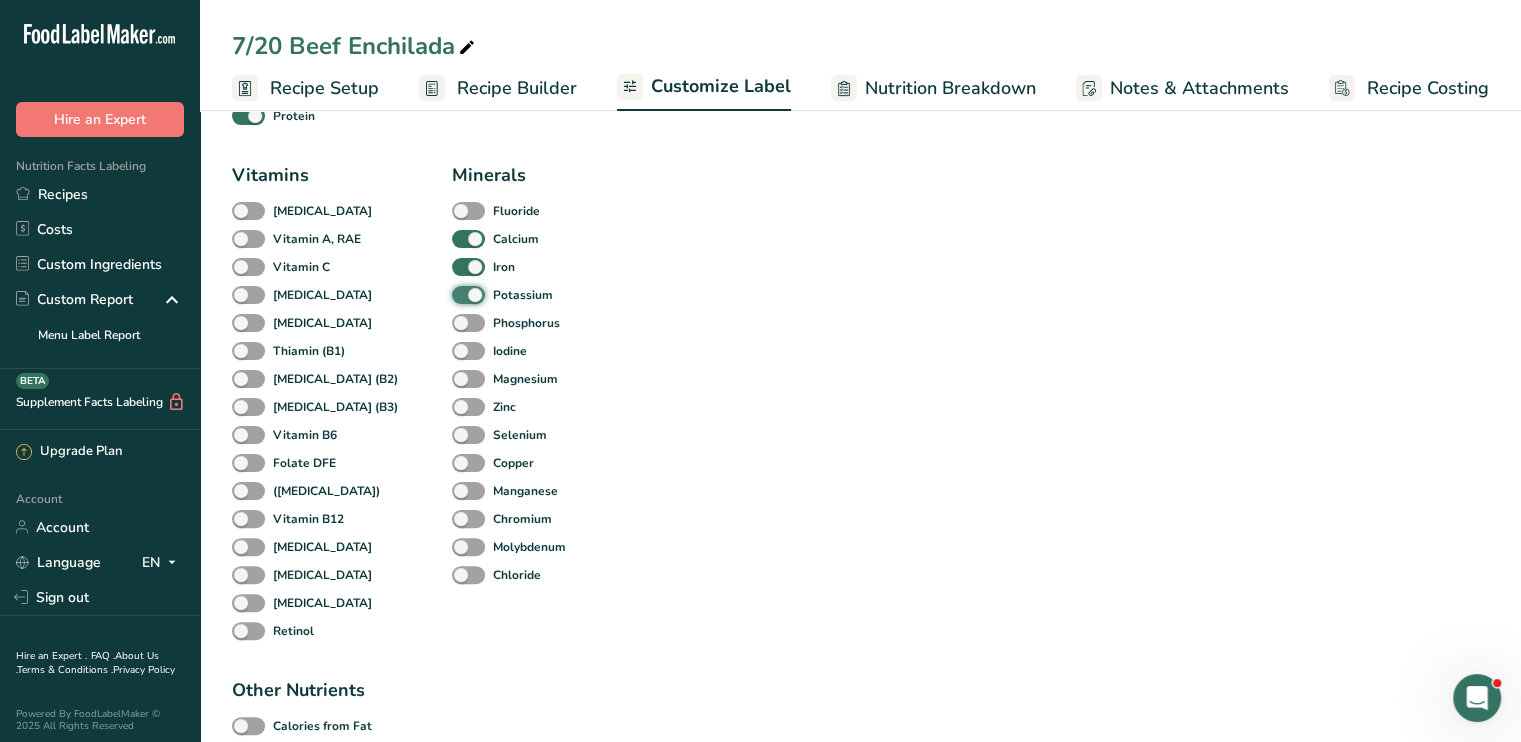 click on "Potassium" at bounding box center [458, 294] 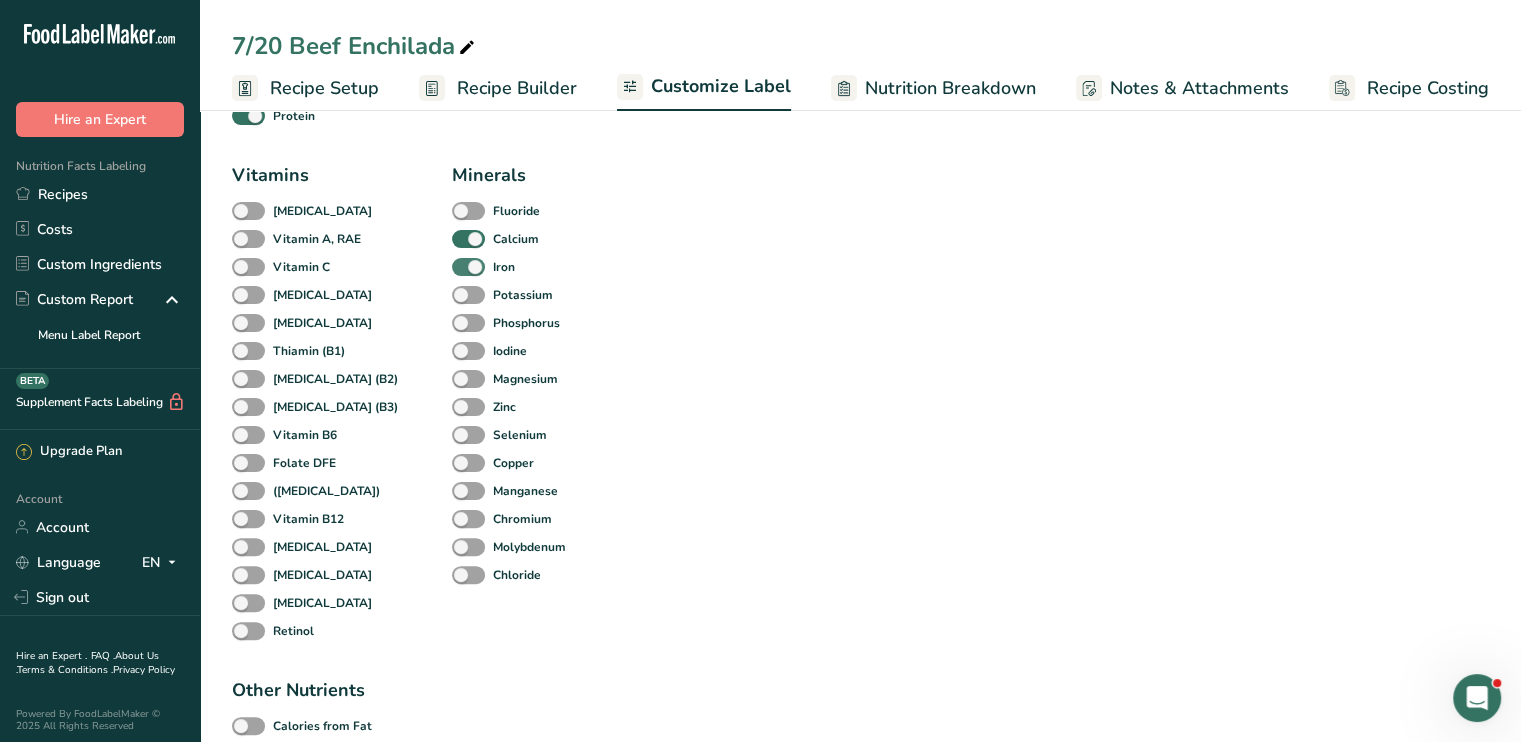 click at bounding box center [468, 267] 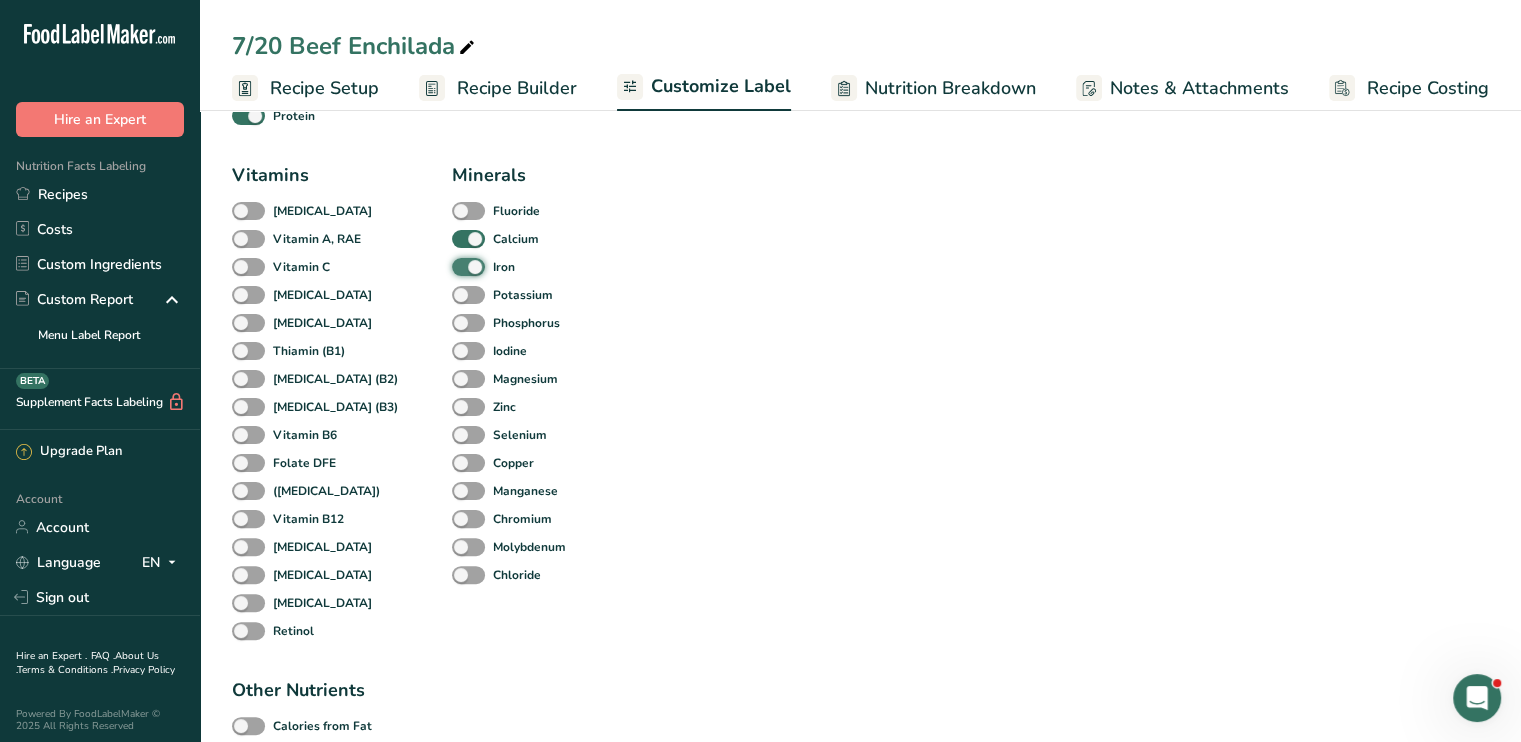 click on "Iron" at bounding box center (458, 266) 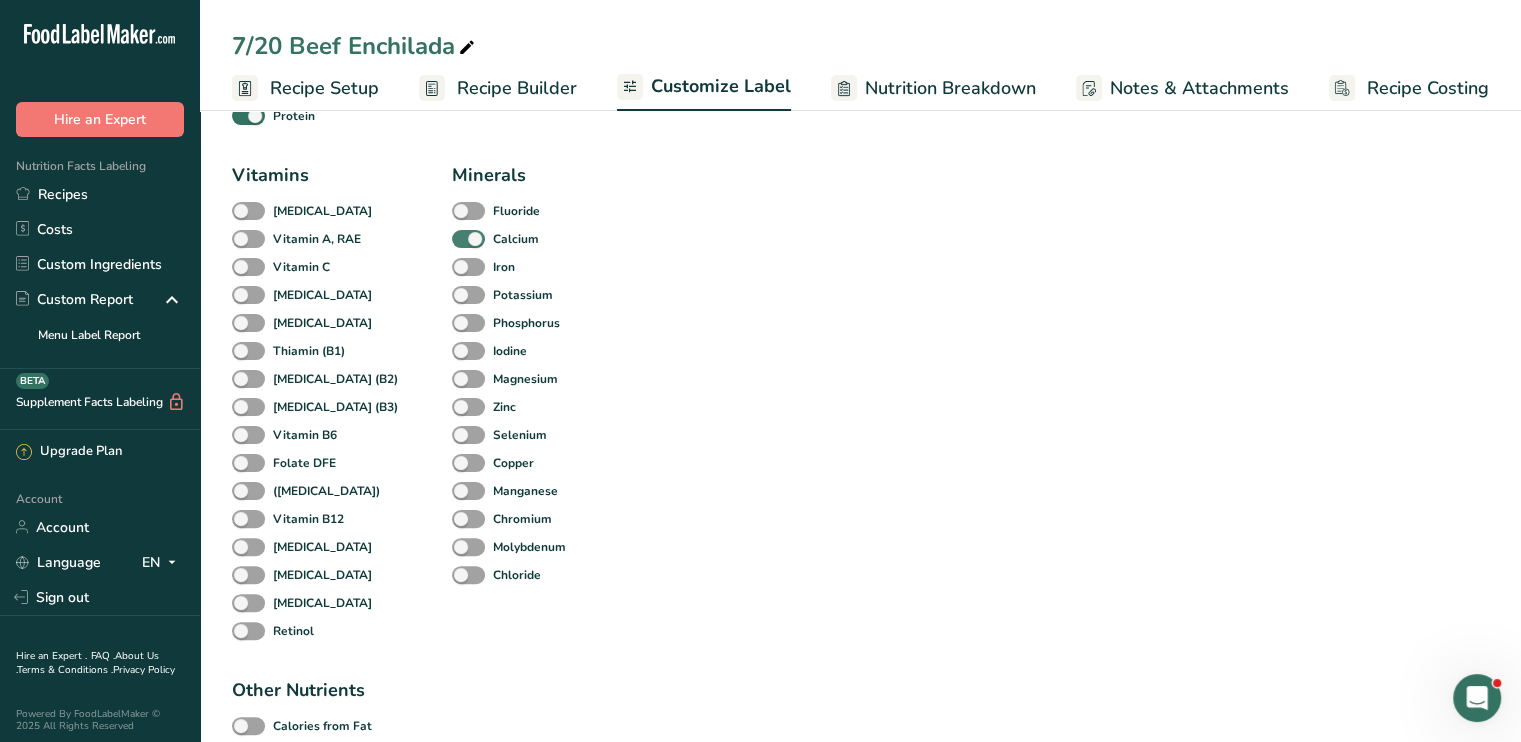 click at bounding box center (468, 239) 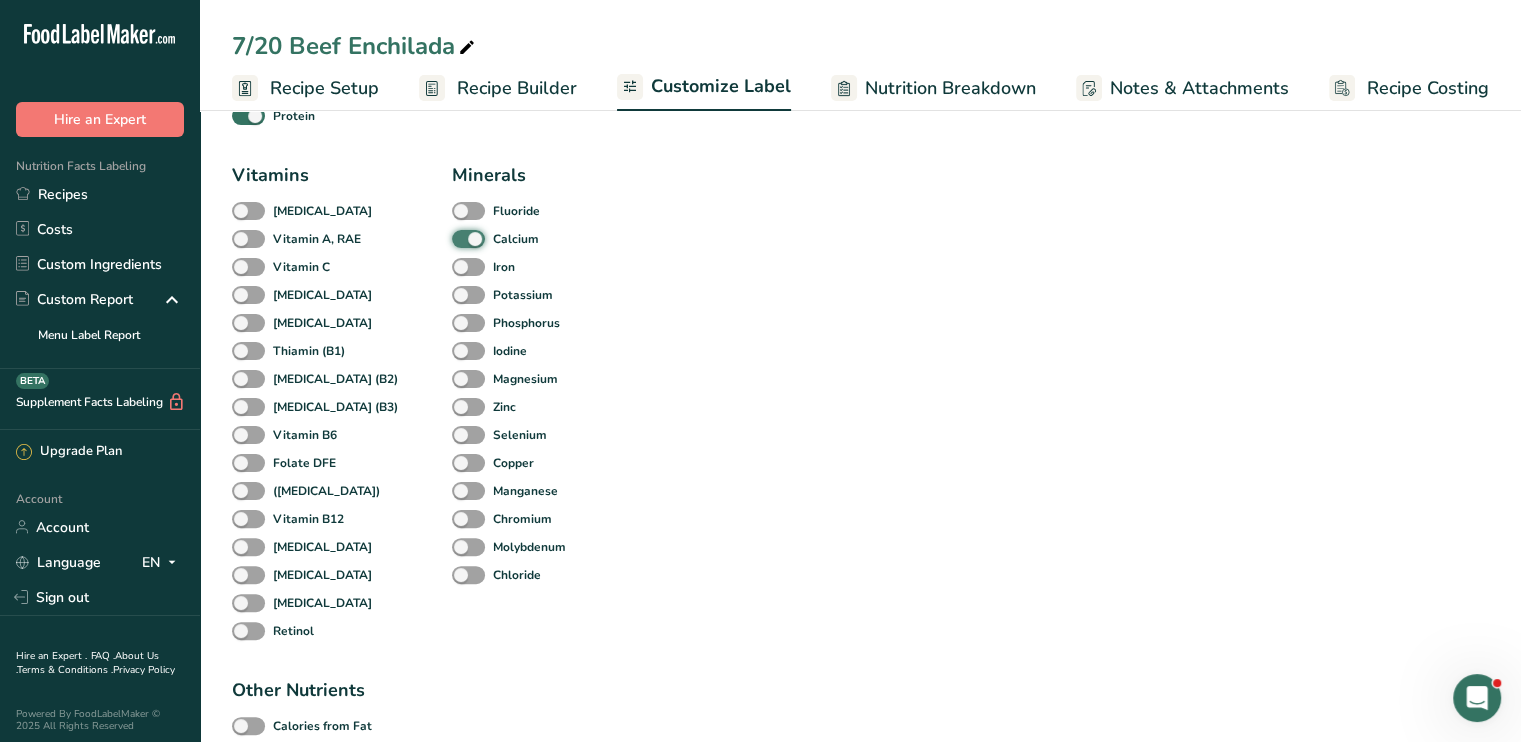 click on "Calcium" at bounding box center [458, 238] 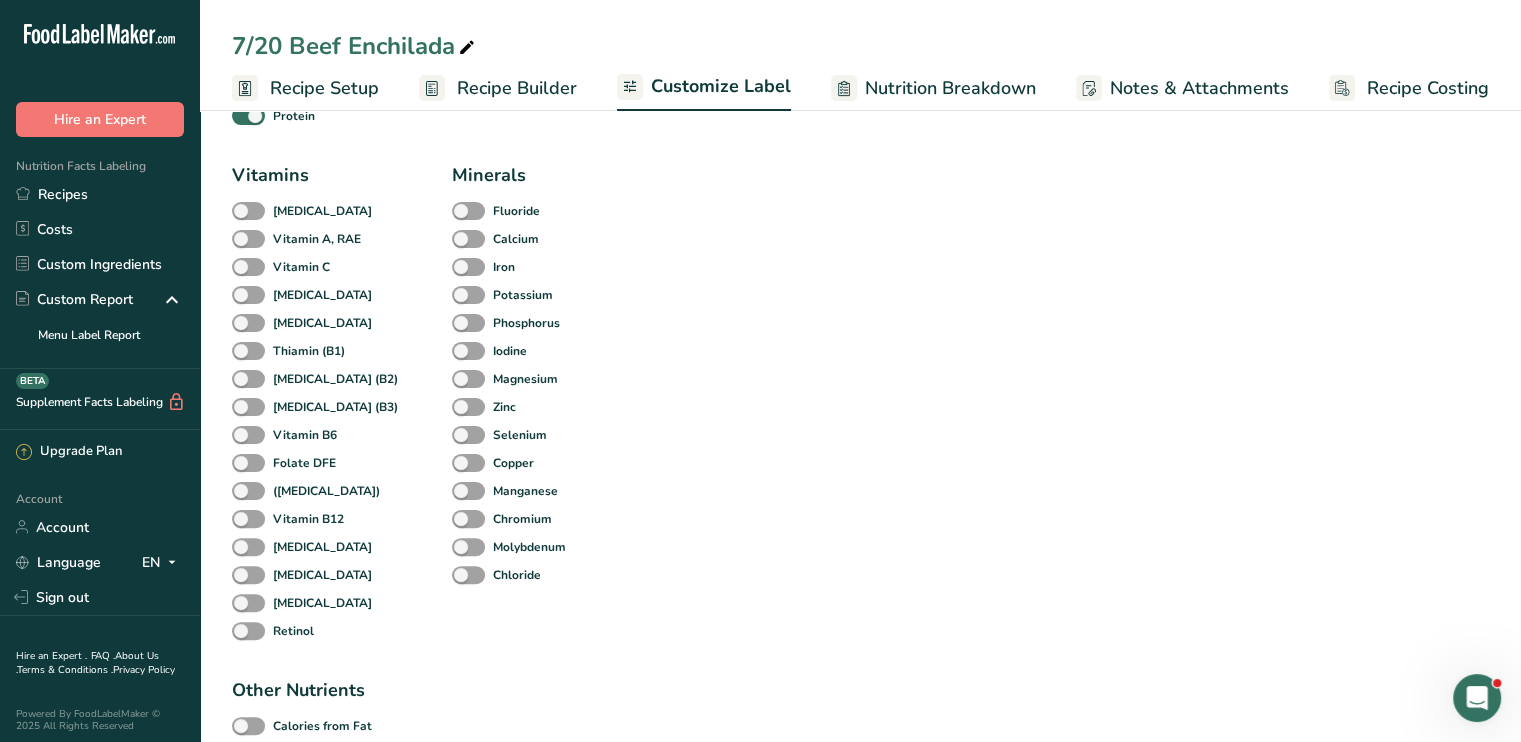 click on "Standard Components
Total Fat   Saturated Fat   Trans Fat   [MEDICAL_DATA]   Sodium   Total Carbohydrates   Dietary Fiber   Total Sugars   Added Sugars   Protein
Vitamins
[MEDICAL_DATA]   Vitamin A, RAE   Vitamin C   [MEDICAL_DATA]   [MEDICAL_DATA]   [MEDICAL_DATA] (B1)   [MEDICAL_DATA] (B2)   [MEDICAL_DATA] (B3)   Vitamin B6   Folate DFE   ([MEDICAL_DATA])   [MEDICAL_DATA]   [MEDICAL_DATA]   [MEDICAL_DATA]   [MEDICAL_DATA]   [MEDICAL_DATA]
Minerals
Fluoride   Calcium   Iron   Potassium   Phosphorus   Iodine   Magnesium   Zinc   Selenium   Copper   Manganese   Chromium   Molybdenum   Chloride
Other Nutrients
Calories from Fat   Calories from SatFat   Other Carbohydrates   Polyunsaturated Fat   Monounsaturated Fat   Insoluble Fiber   Soluble Fiber   Sugar Alcohol   .a-a{fill:#347362;}.b-a{fill:#fff;}         [MEDICAL_DATA]   Sulfites mg   [MEDICAL_DATA]   Caffeine   Water   Sucrose   Glucose   Fructose   Maltose   Galactose   Ash" at bounding box center (424, 566) 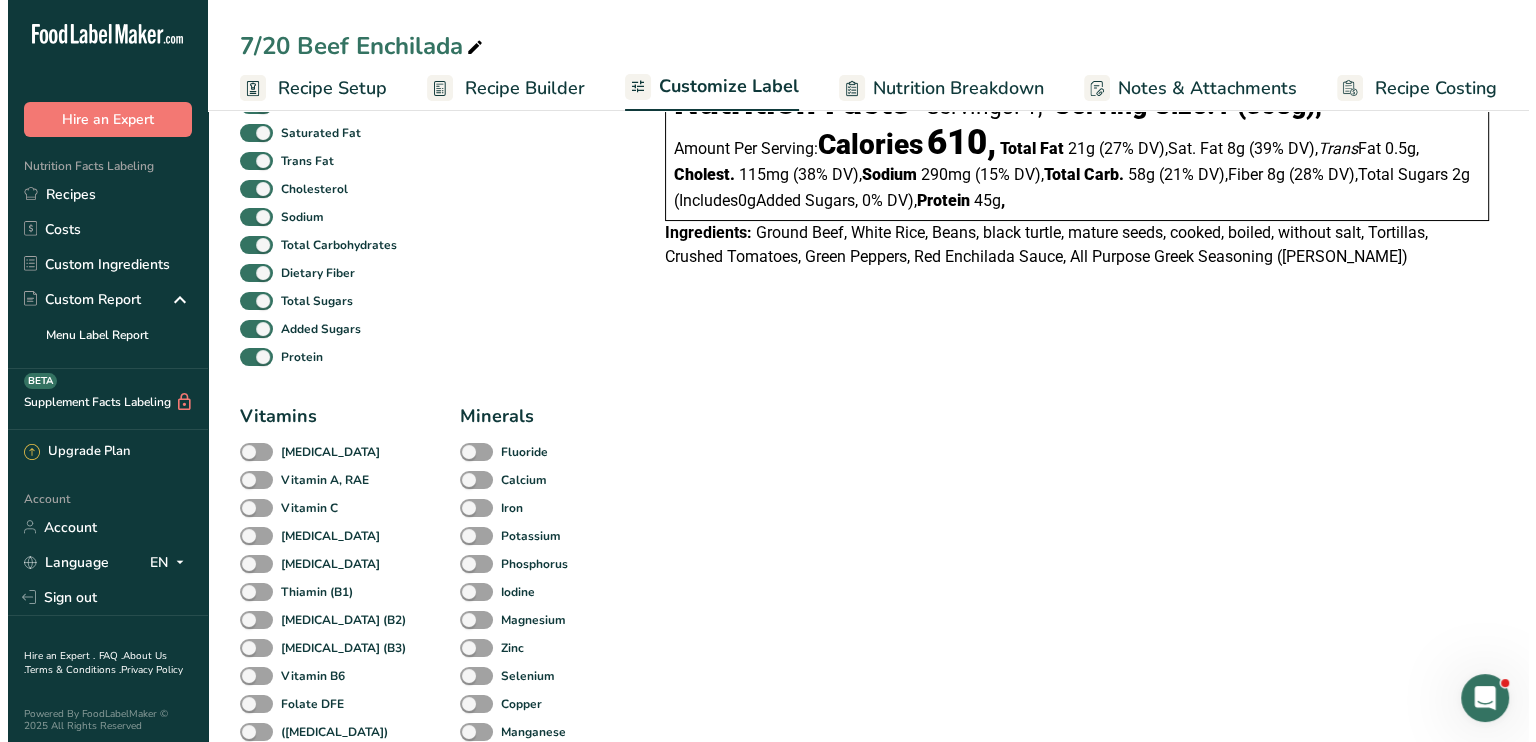 scroll, scrollTop: 40, scrollLeft: 0, axis: vertical 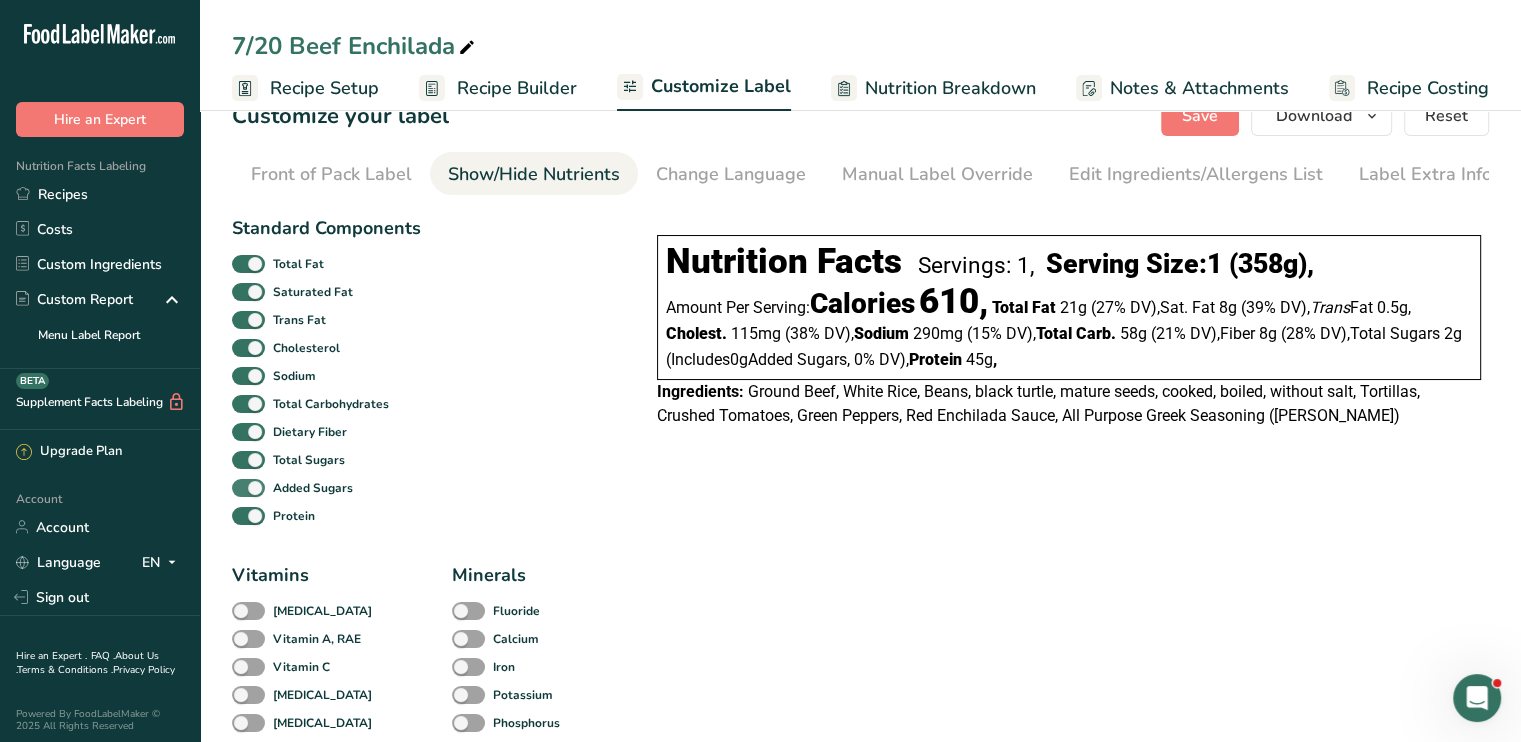 click at bounding box center [248, 488] 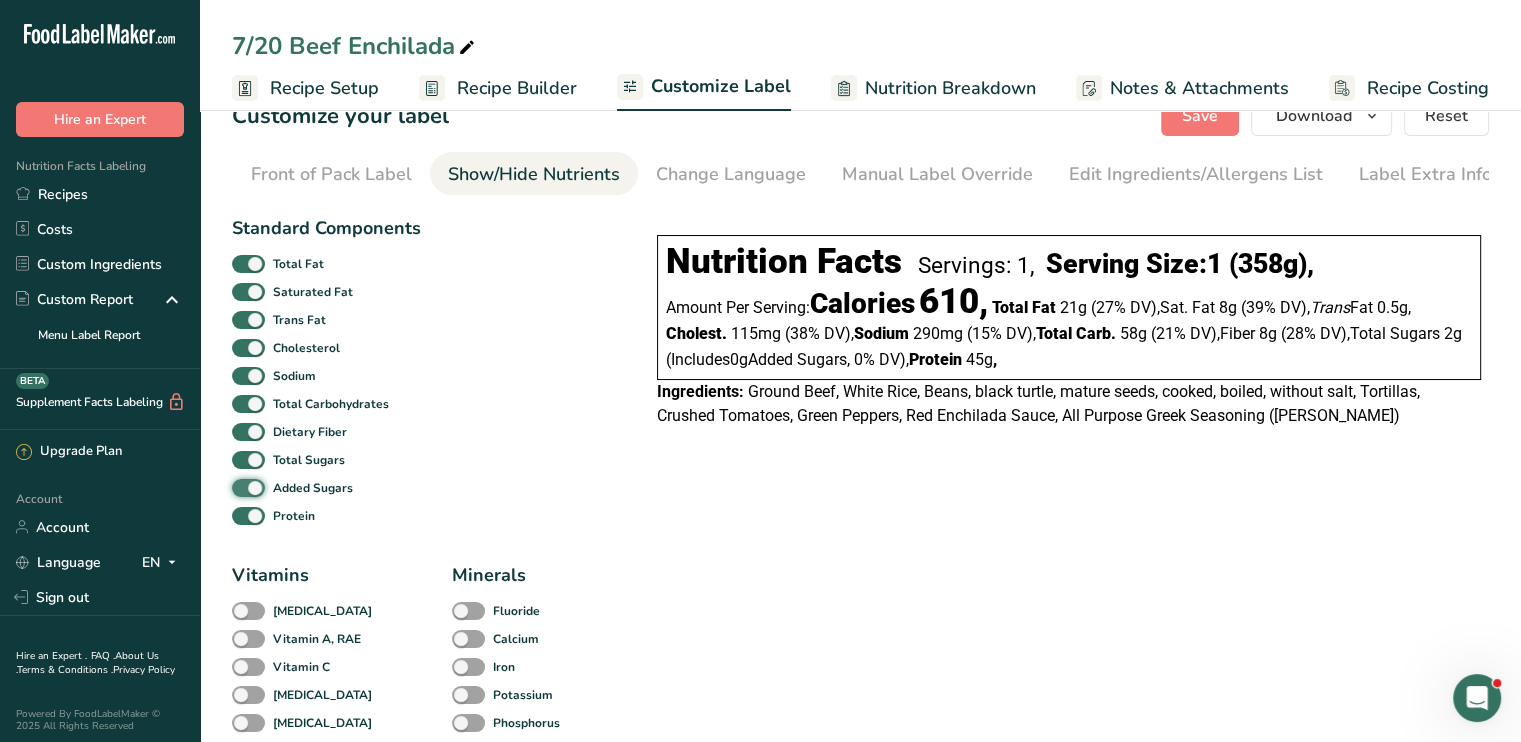 click on "Added Sugars" at bounding box center (238, 487) 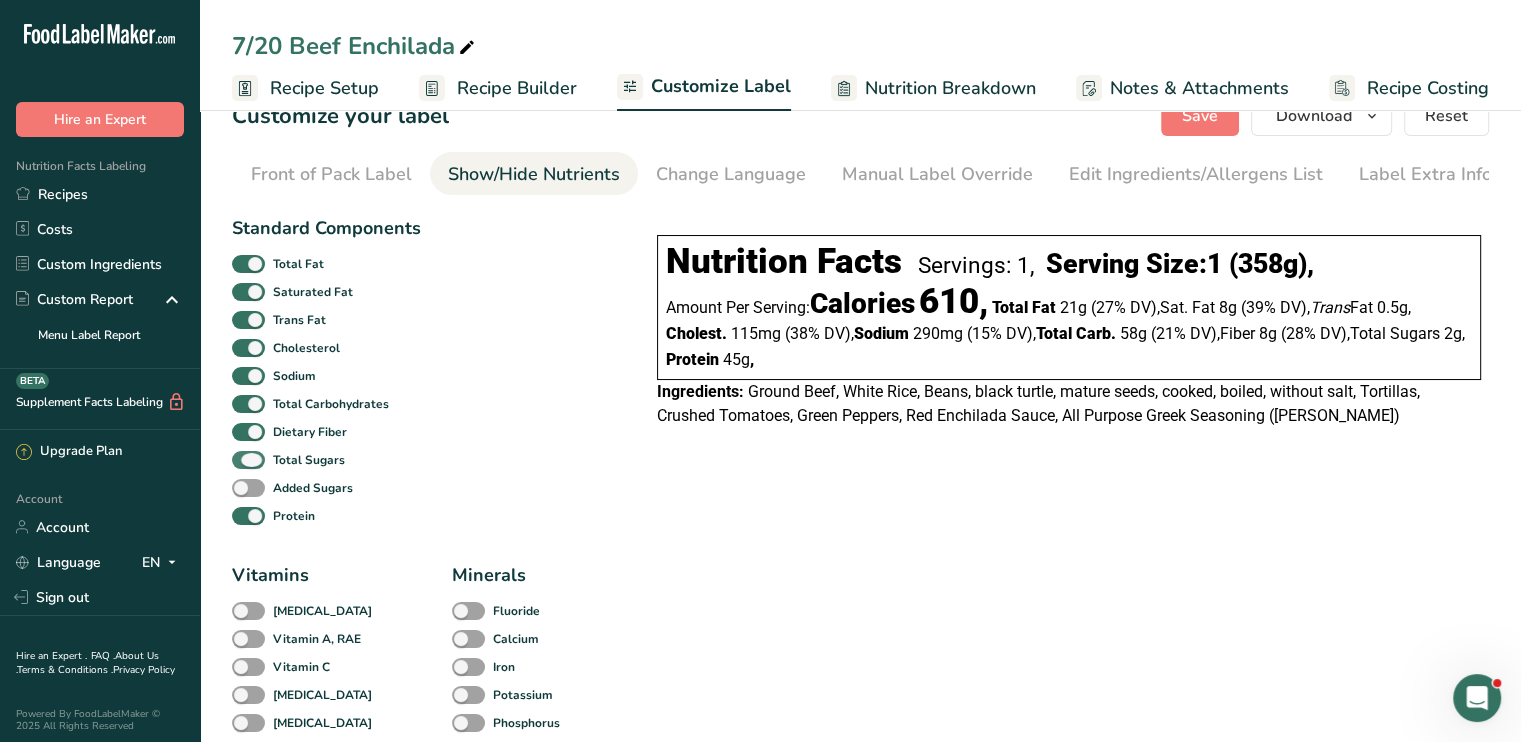 click at bounding box center (248, 460) 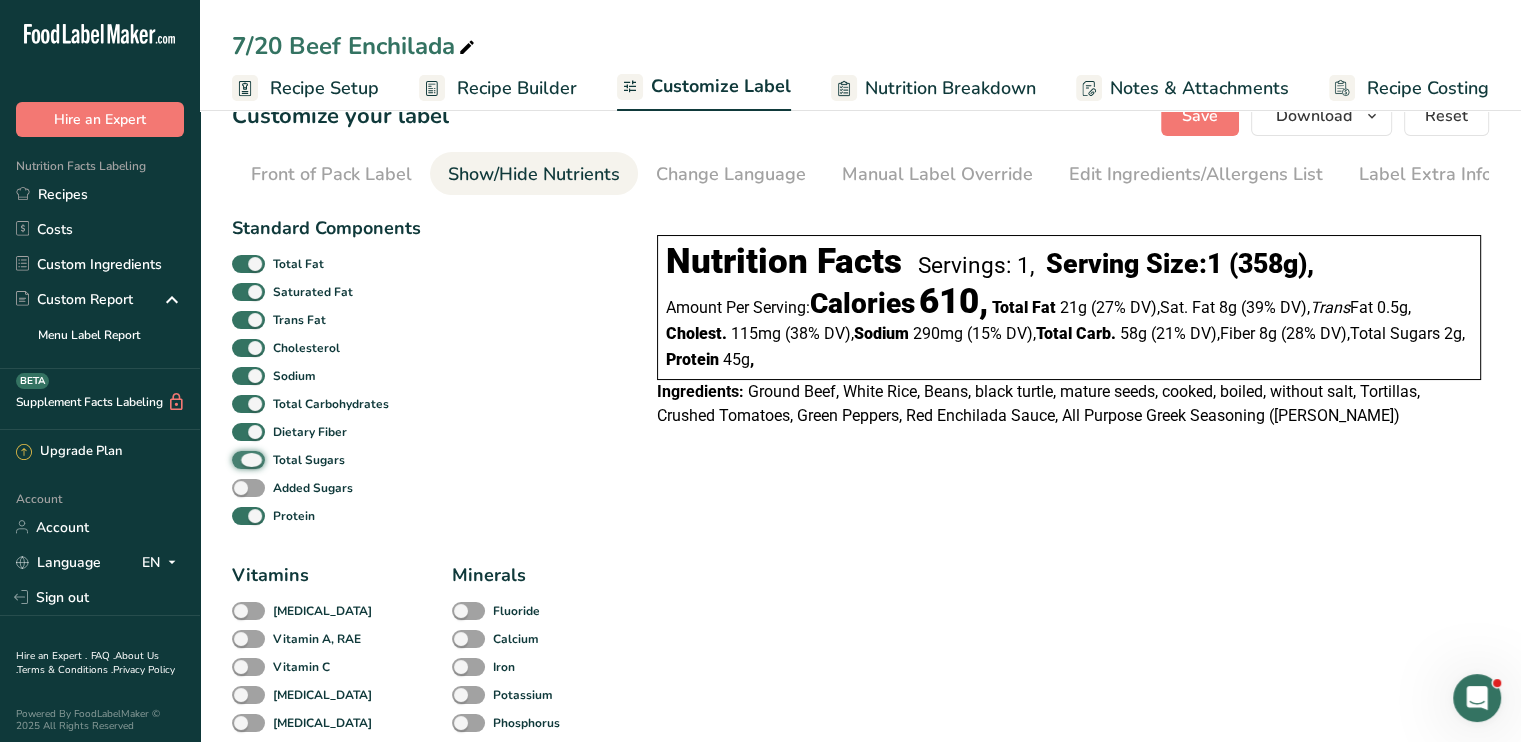click on "Total Sugars" at bounding box center [238, 459] 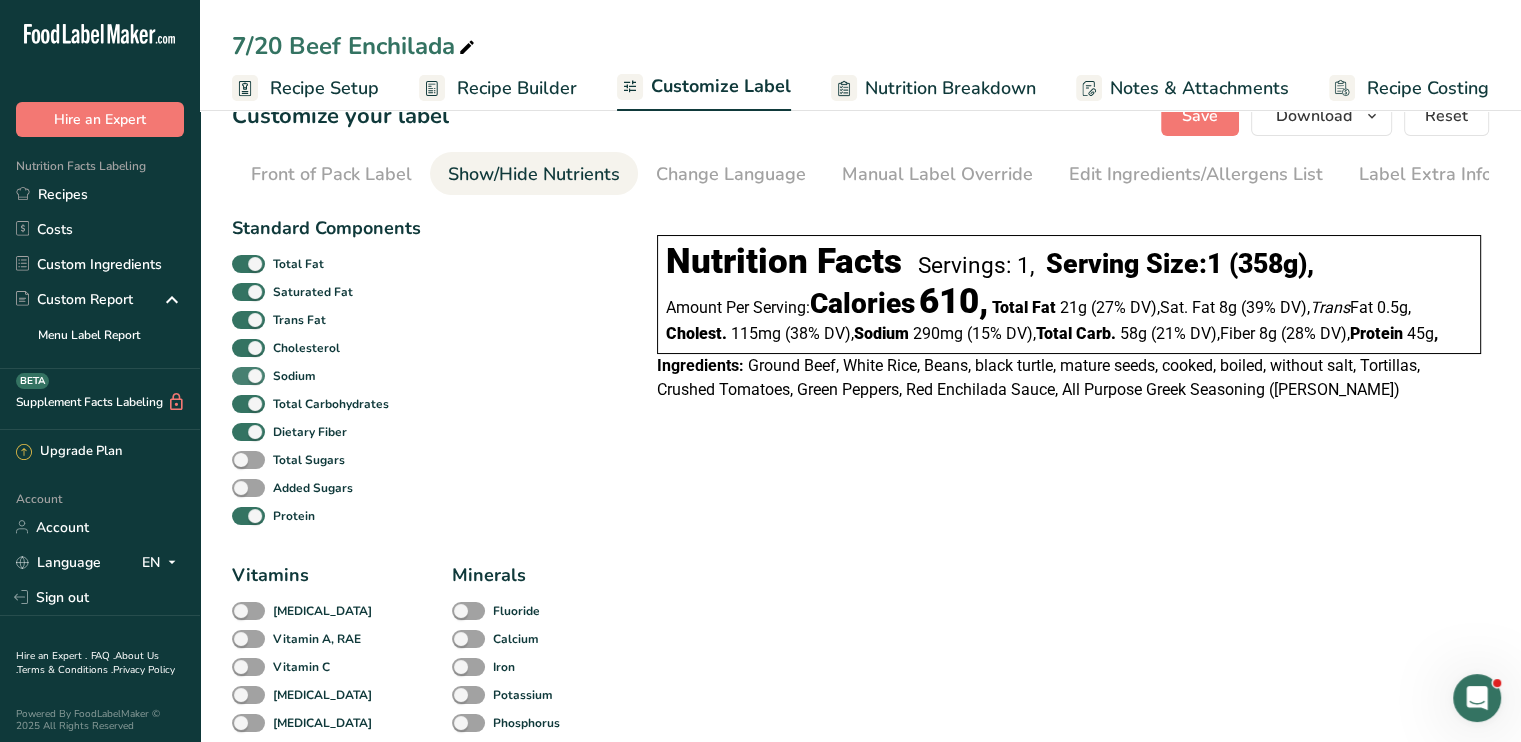 click at bounding box center [248, 376] 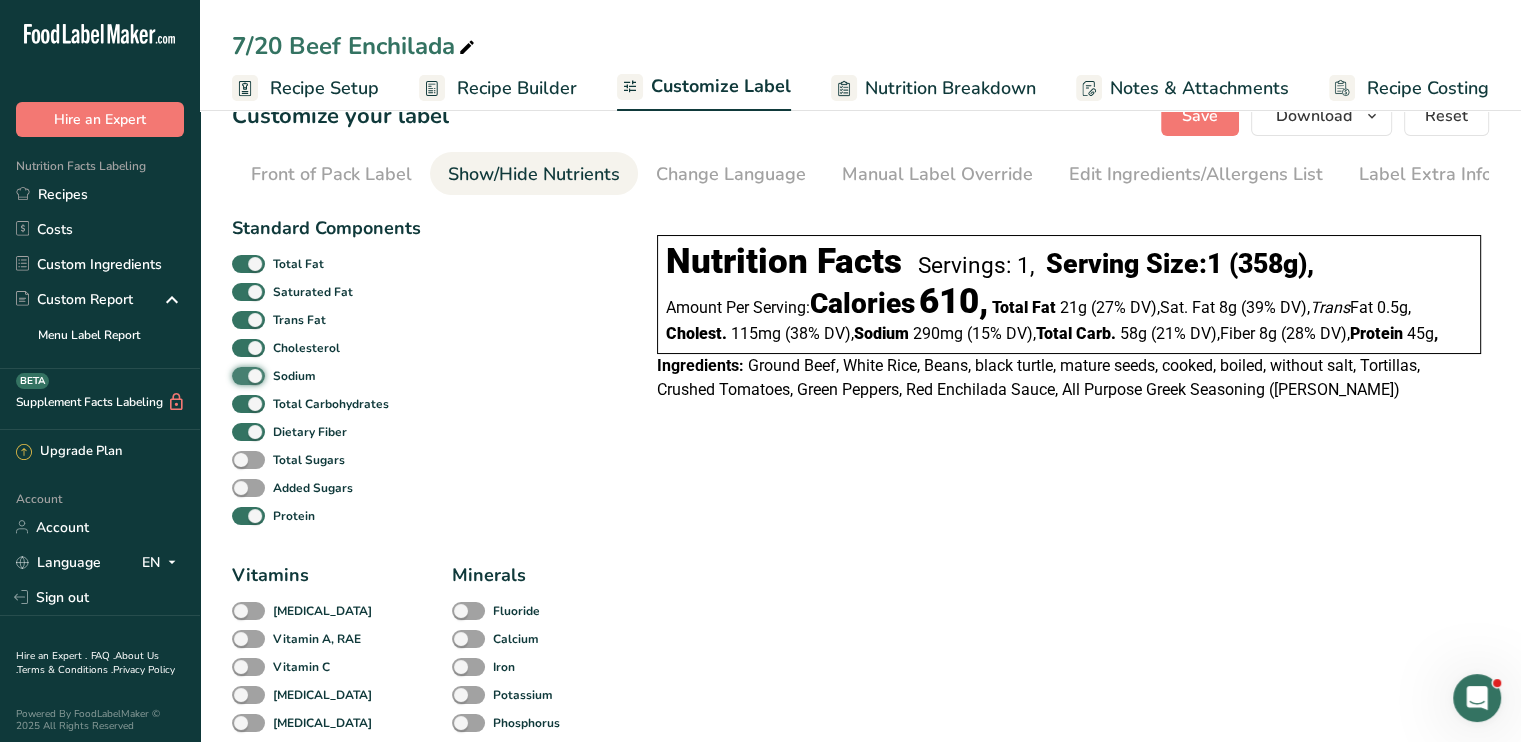 click on "Sodium" at bounding box center (238, 375) 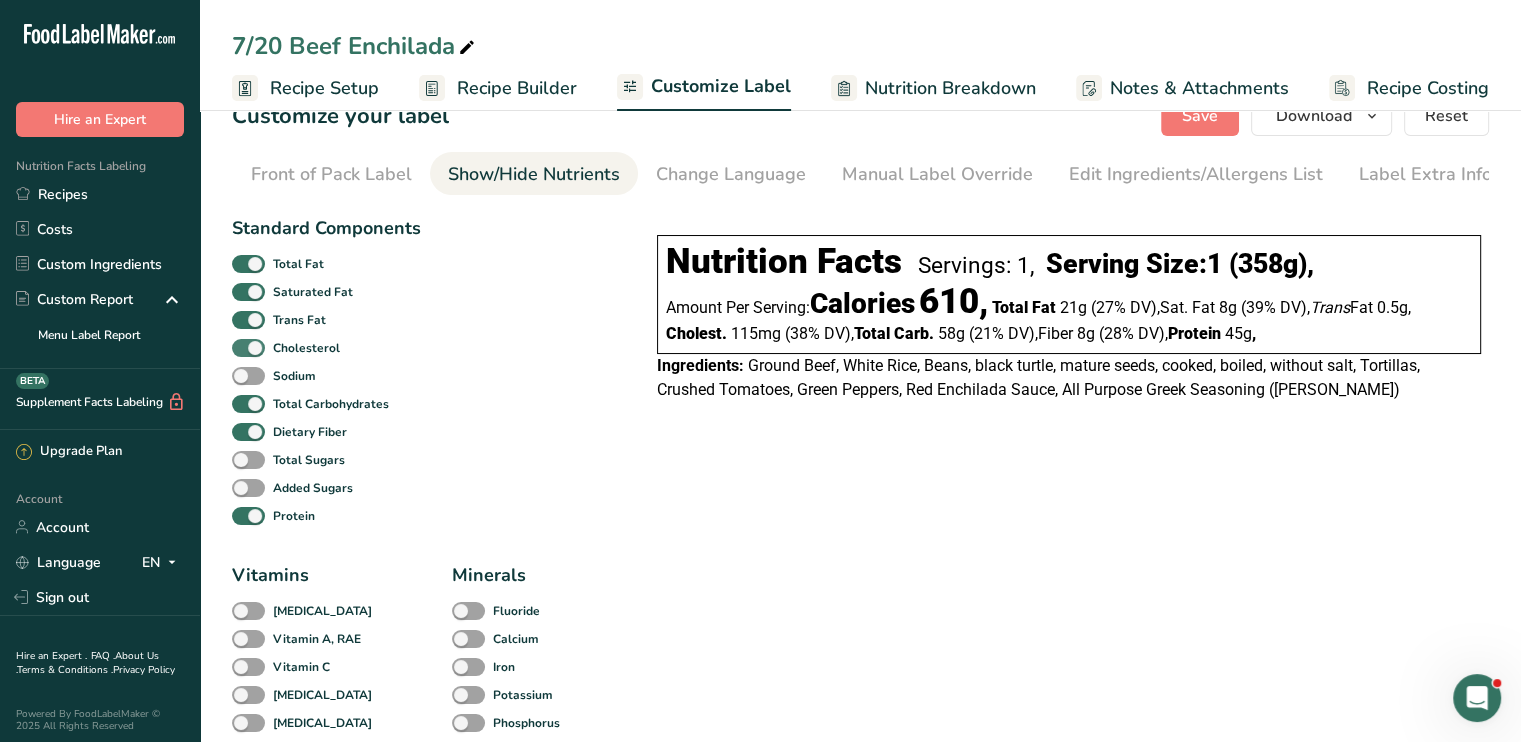 click at bounding box center (248, 348) 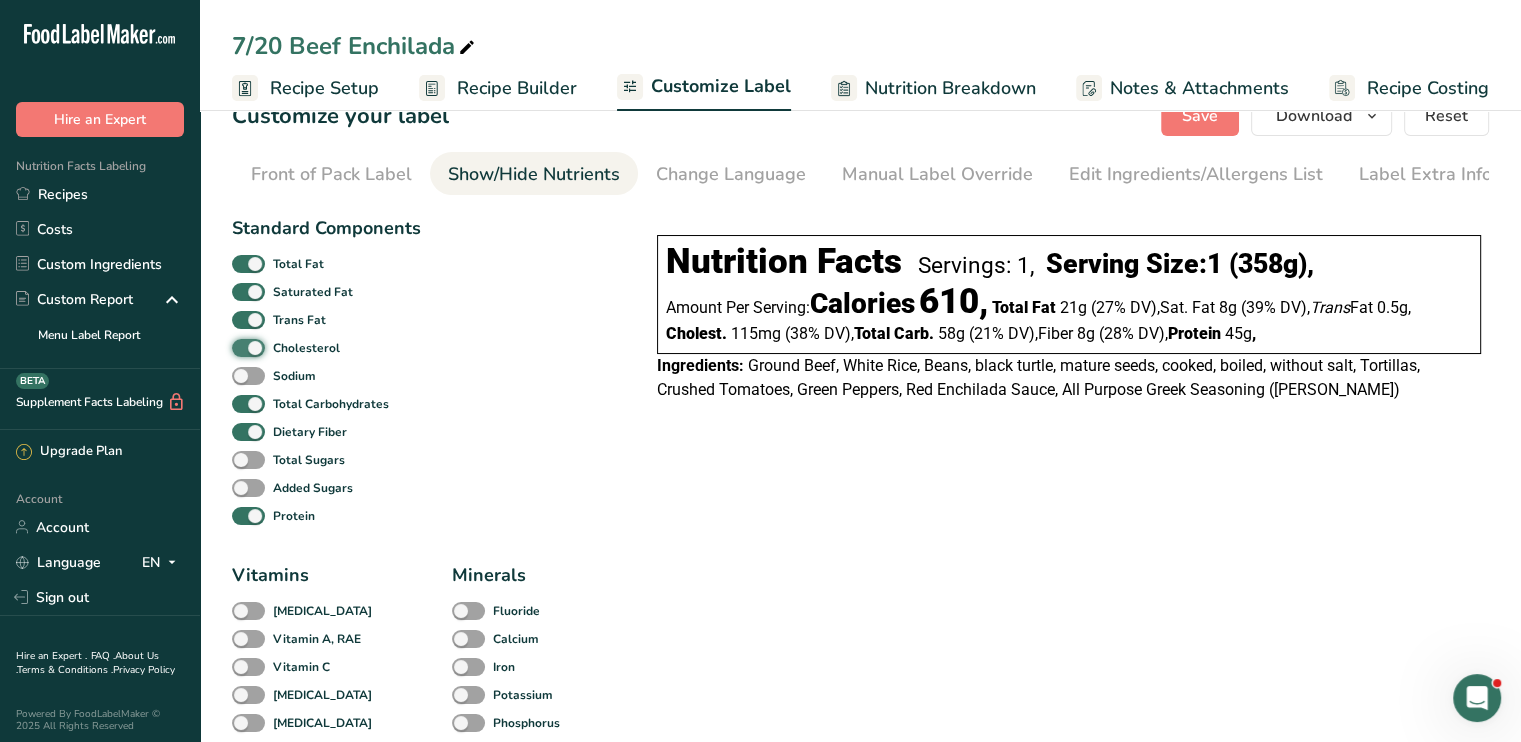 click on "Cholesterol" at bounding box center (238, 347) 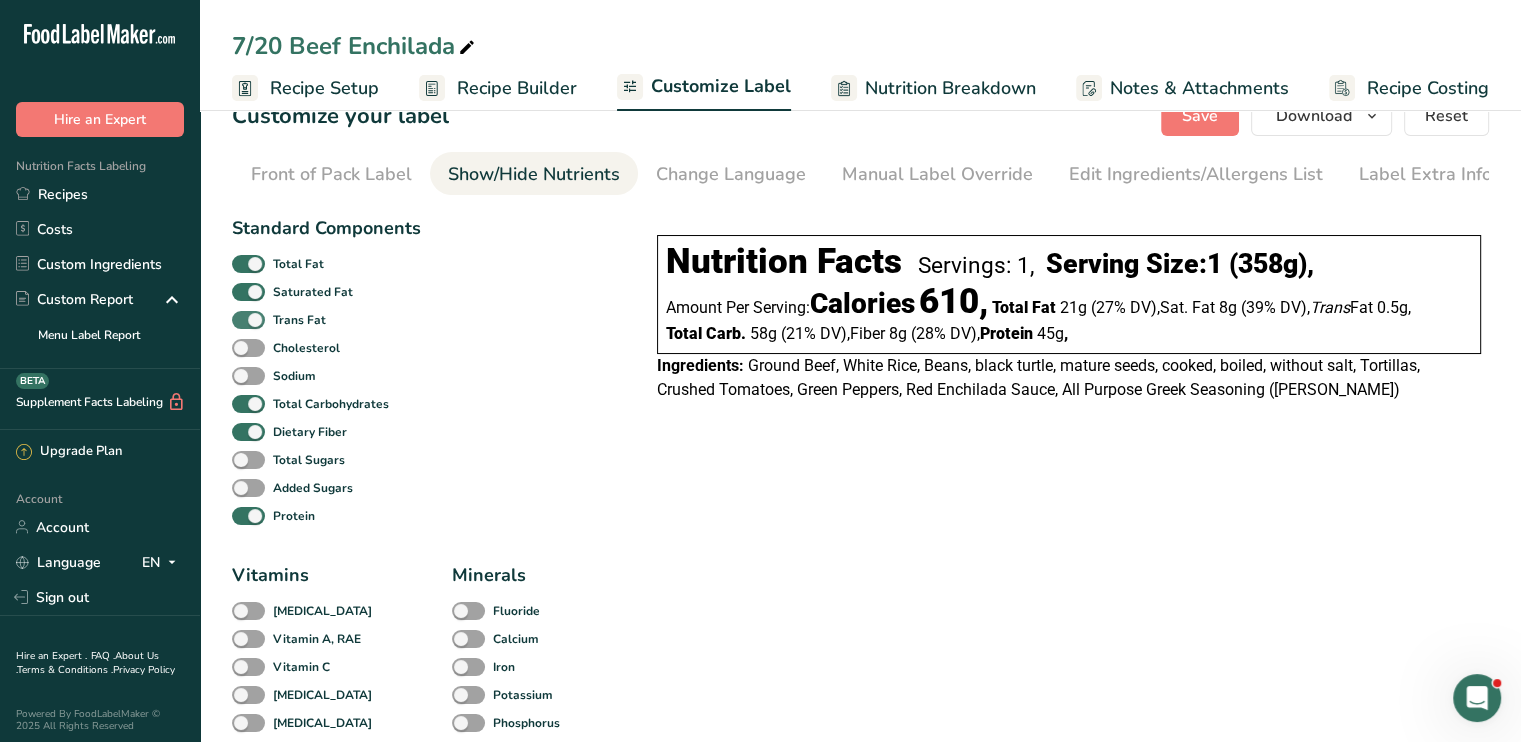 click at bounding box center [248, 320] 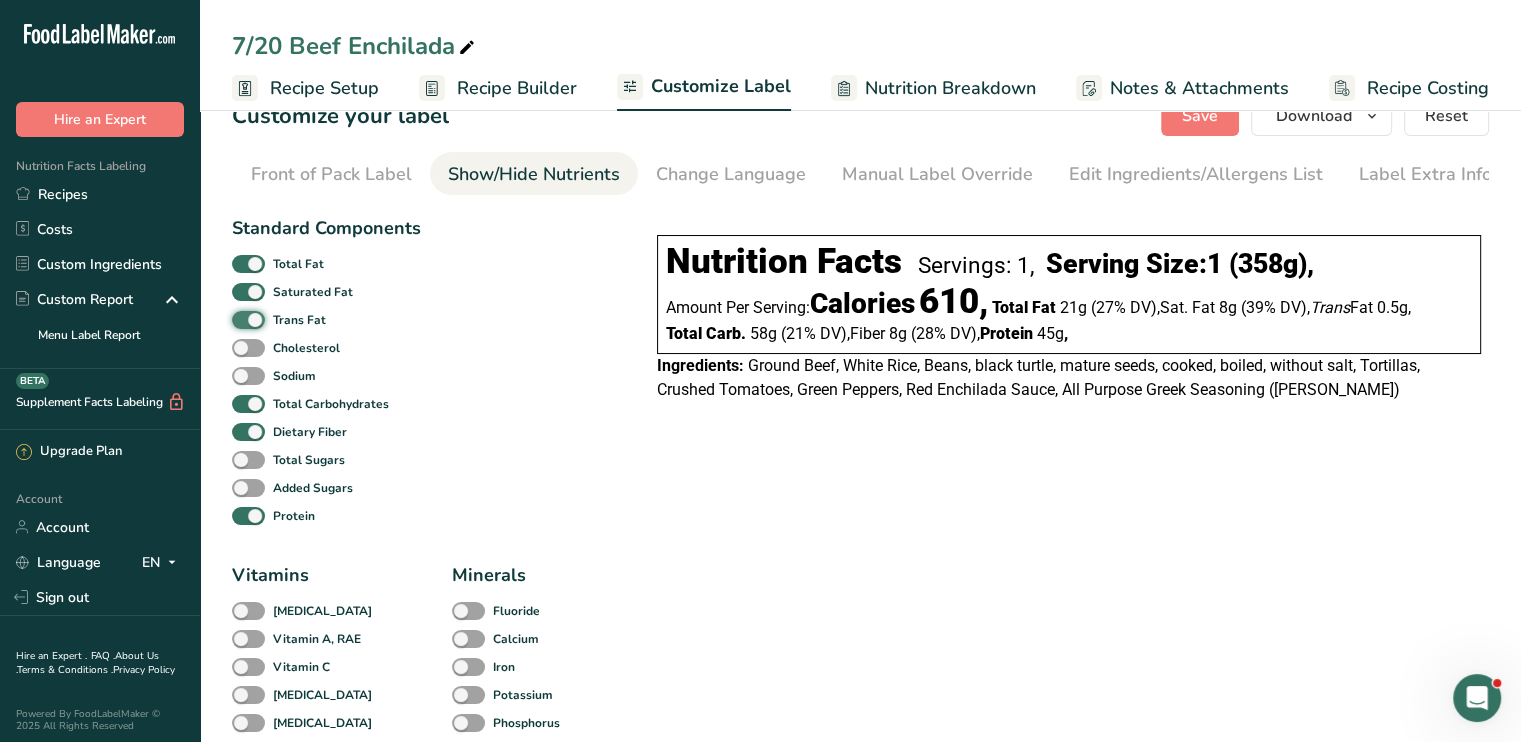 click on "Trans Fat" at bounding box center (238, 319) 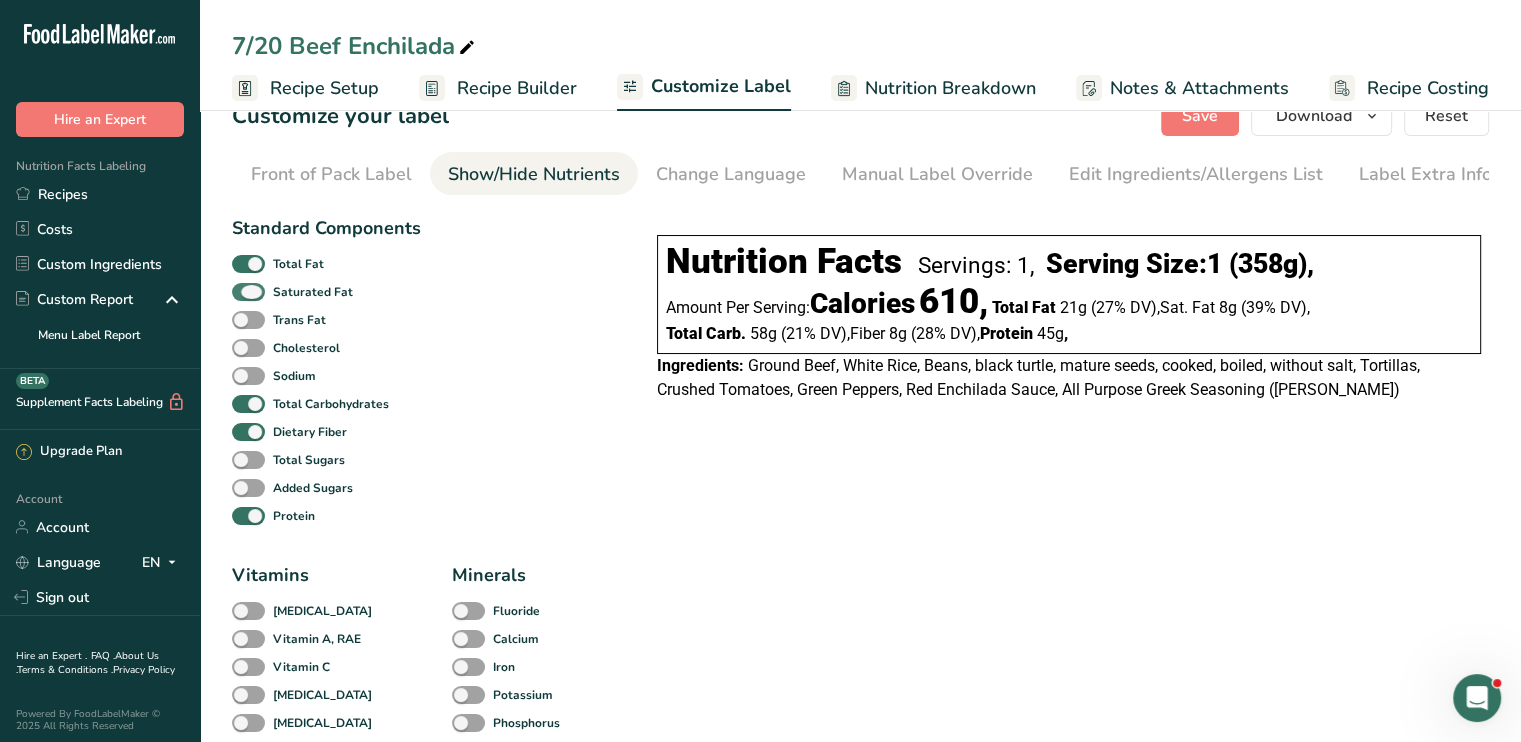 click at bounding box center [248, 292] 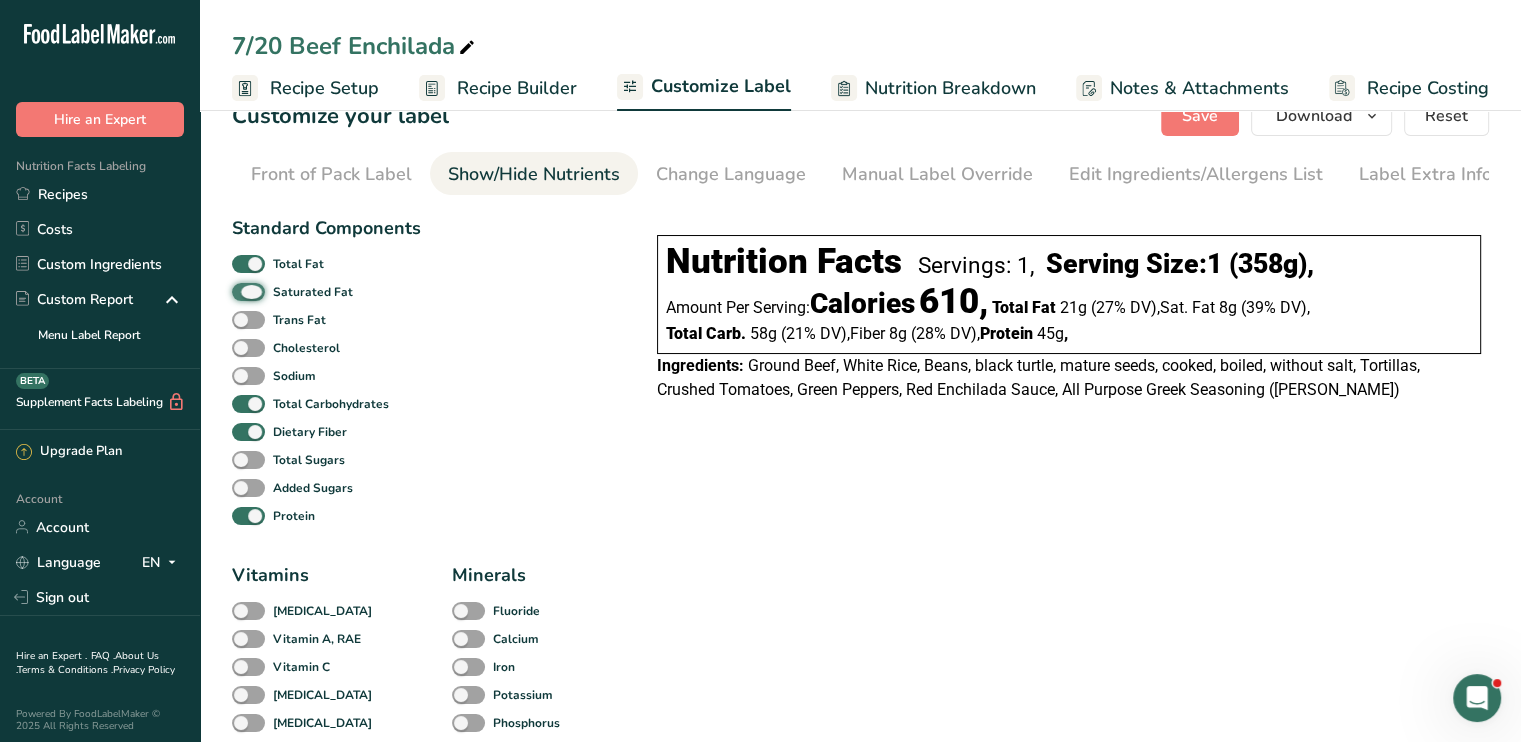 click on "Saturated Fat" at bounding box center [238, 291] 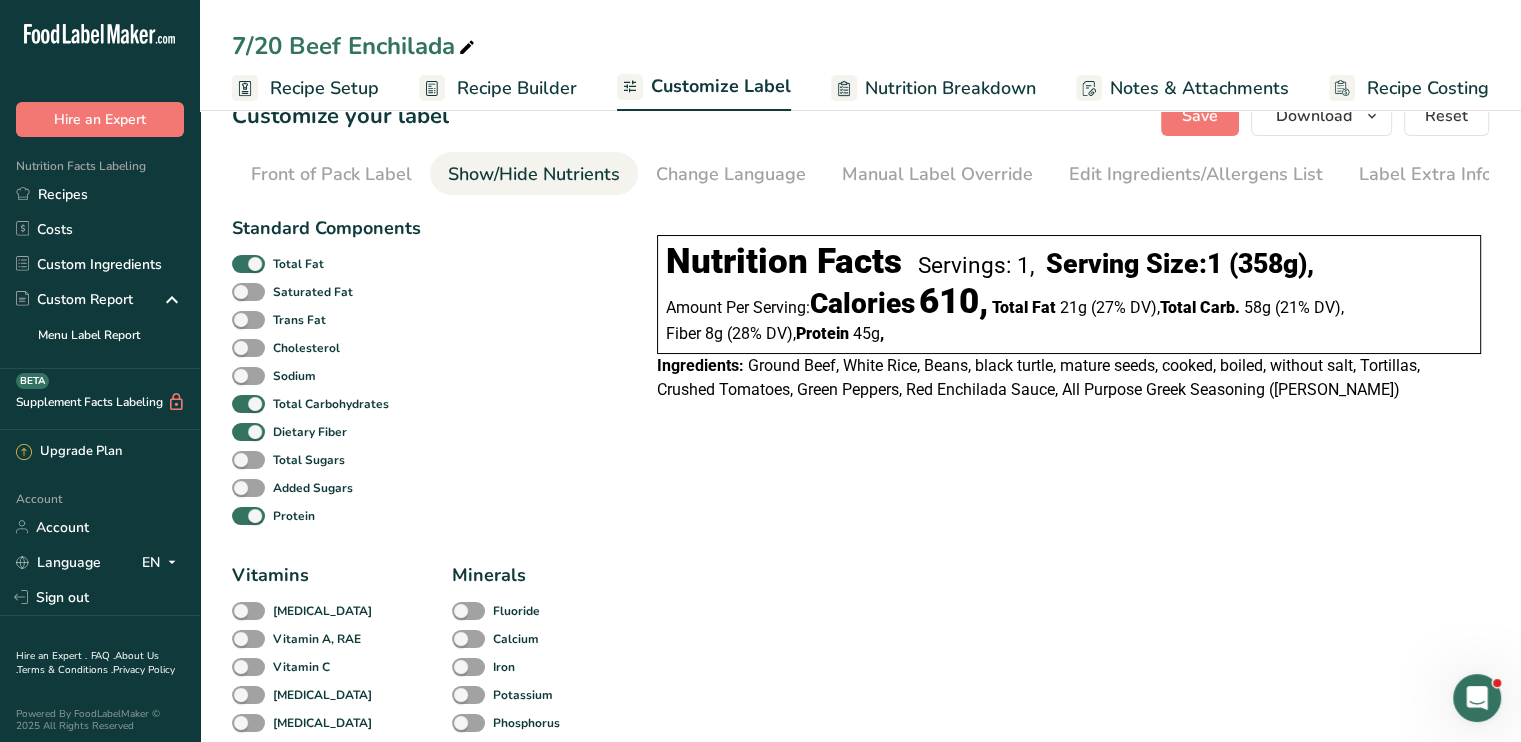 click on "Recipe Builder" at bounding box center [517, 88] 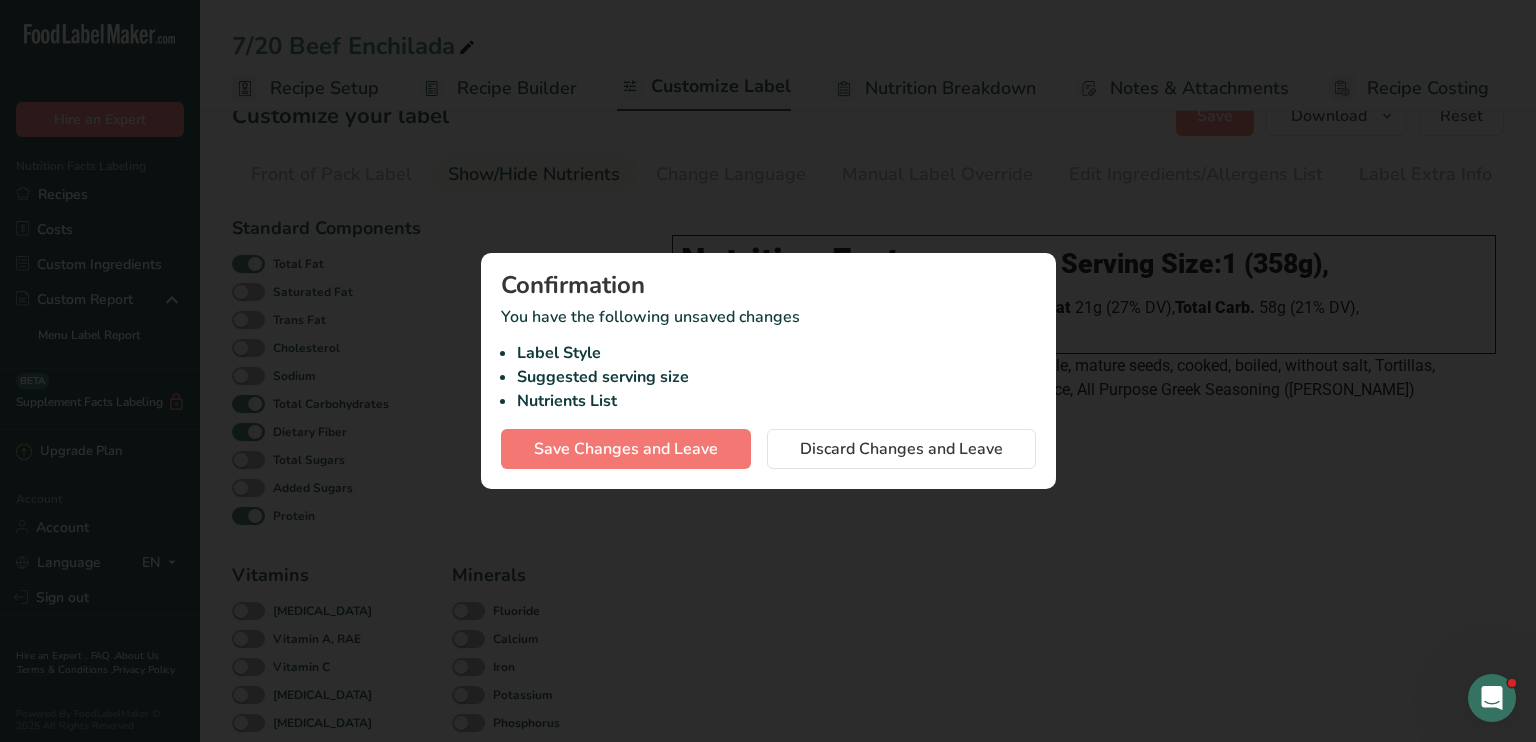 scroll, scrollTop: 0, scrollLeft: 180, axis: horizontal 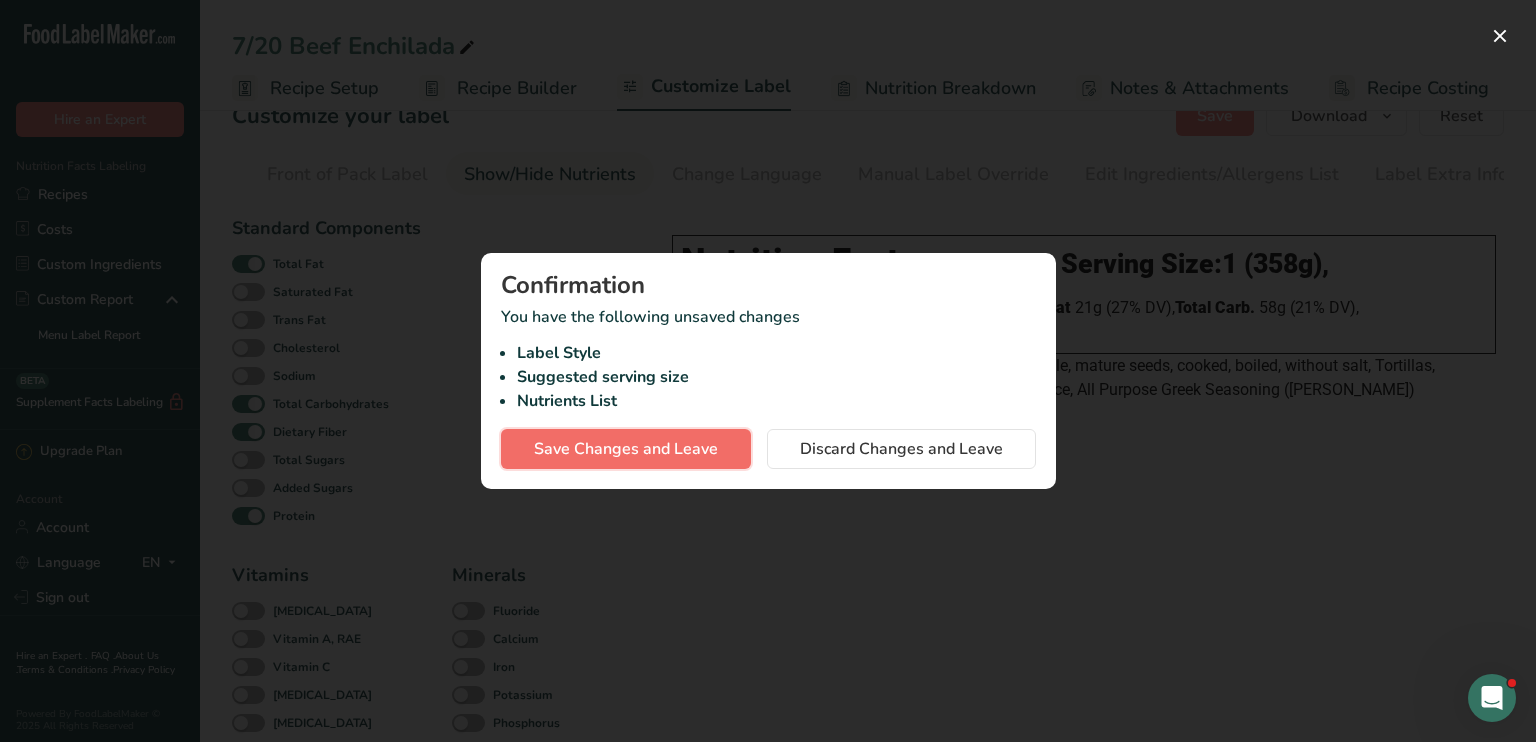 click on "Save Changes and Leave" at bounding box center [626, 449] 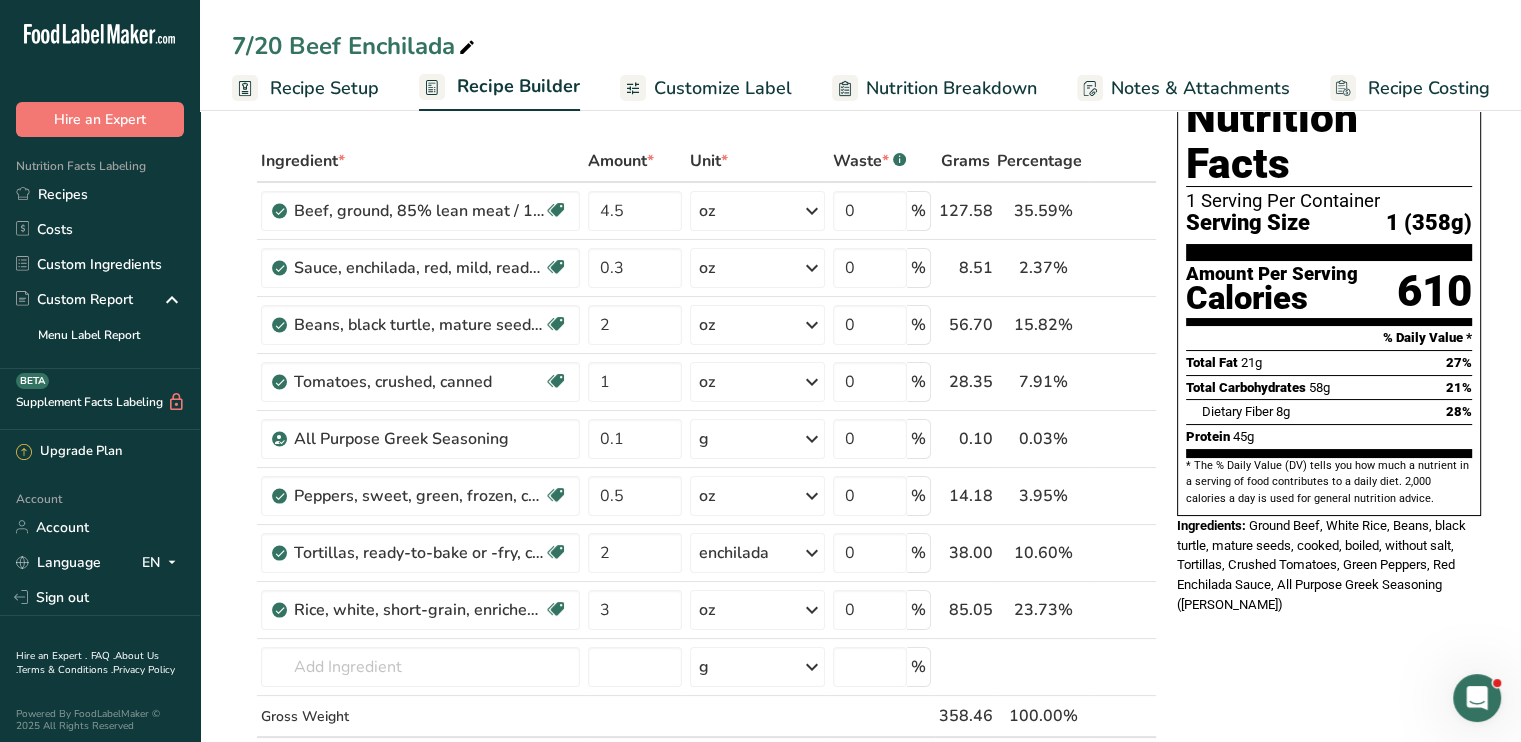 scroll, scrollTop: 80, scrollLeft: 0, axis: vertical 